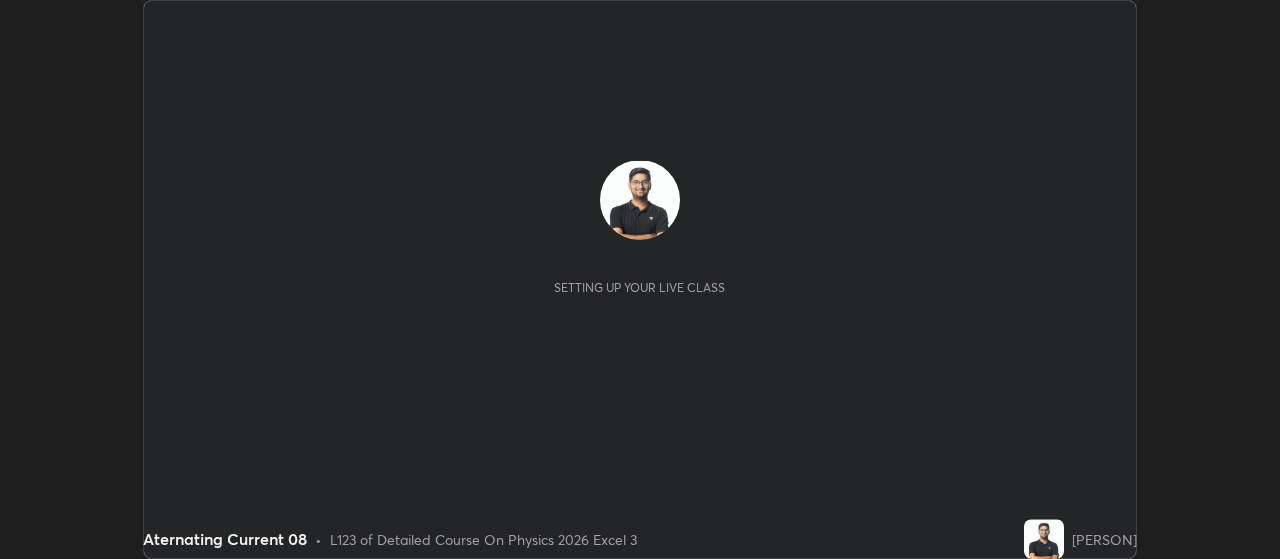 scroll, scrollTop: 0, scrollLeft: 0, axis: both 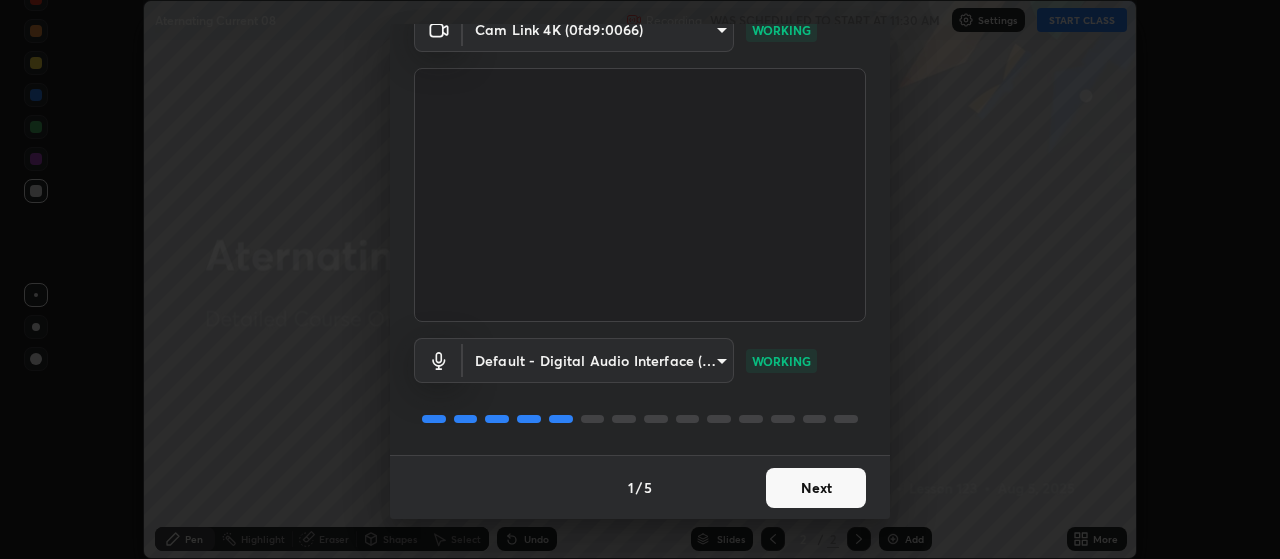 click on "Next" at bounding box center [816, 488] 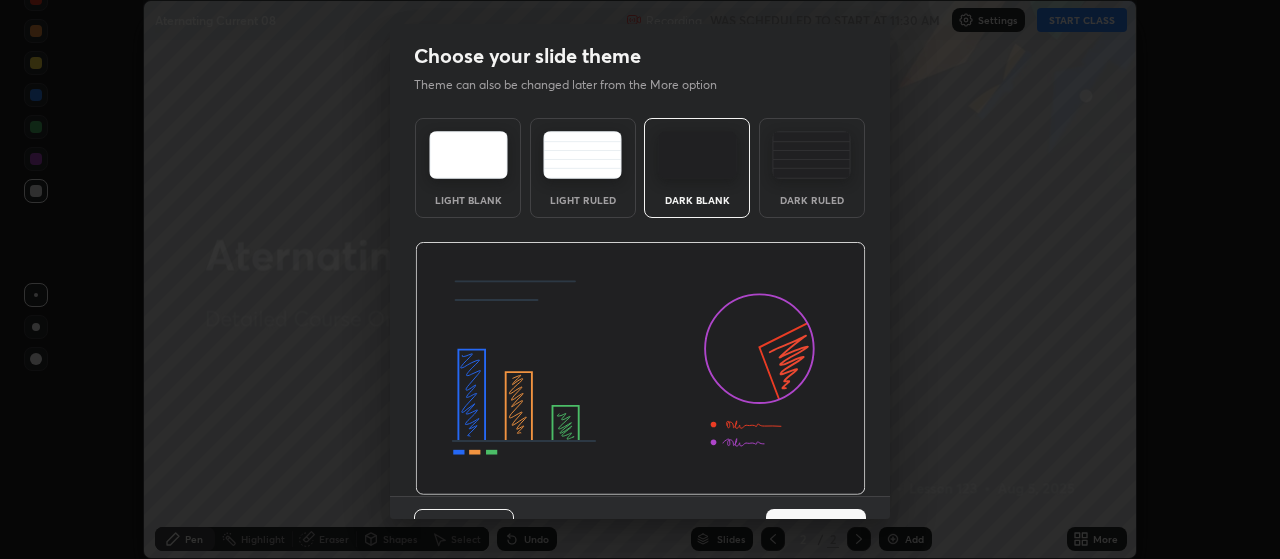 click on "Next" at bounding box center [816, 529] 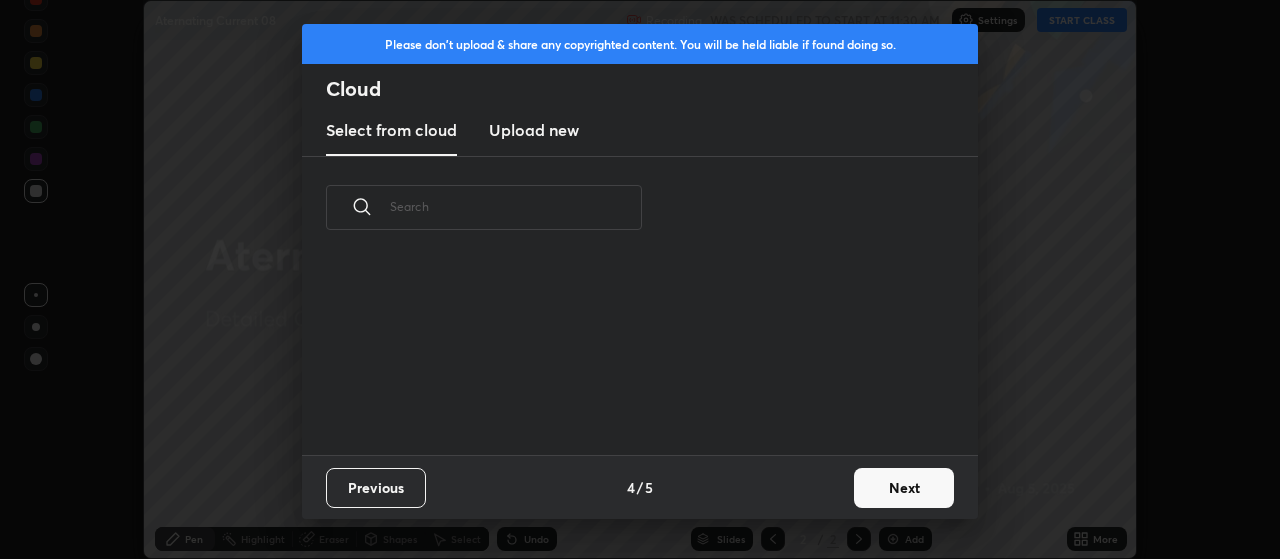 click on "Next" at bounding box center (904, 488) 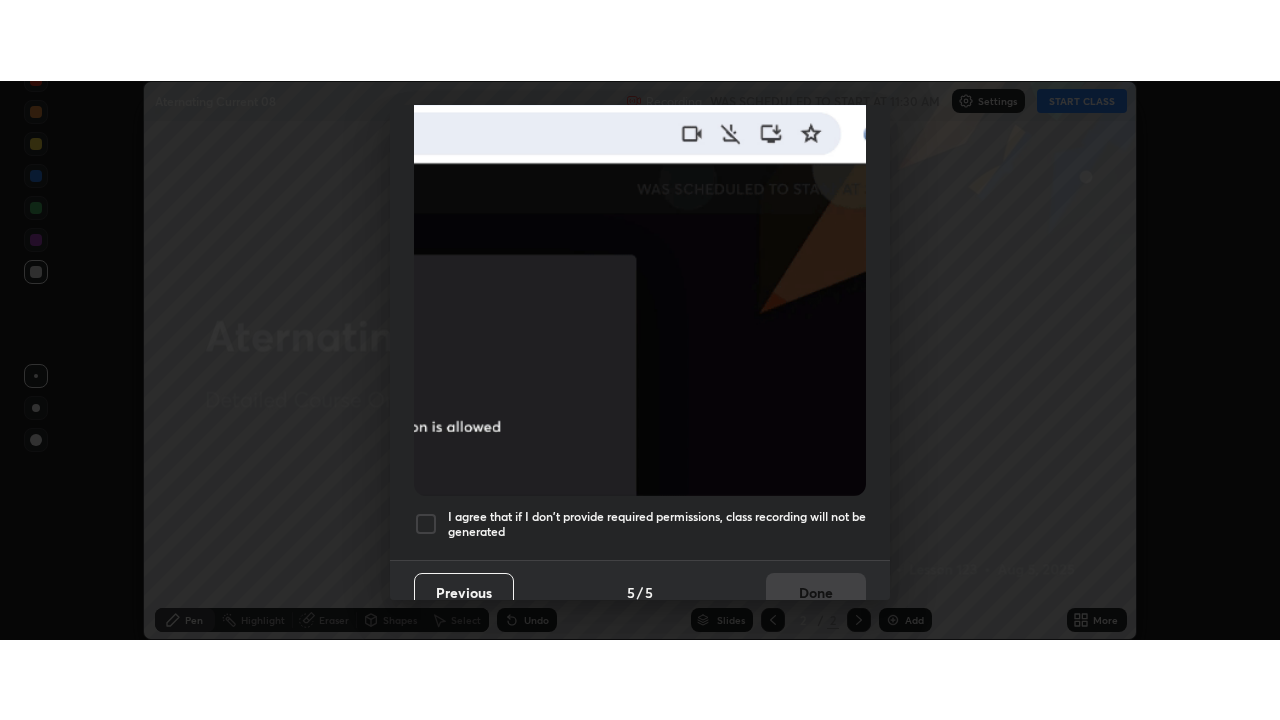 scroll, scrollTop: 505, scrollLeft: 0, axis: vertical 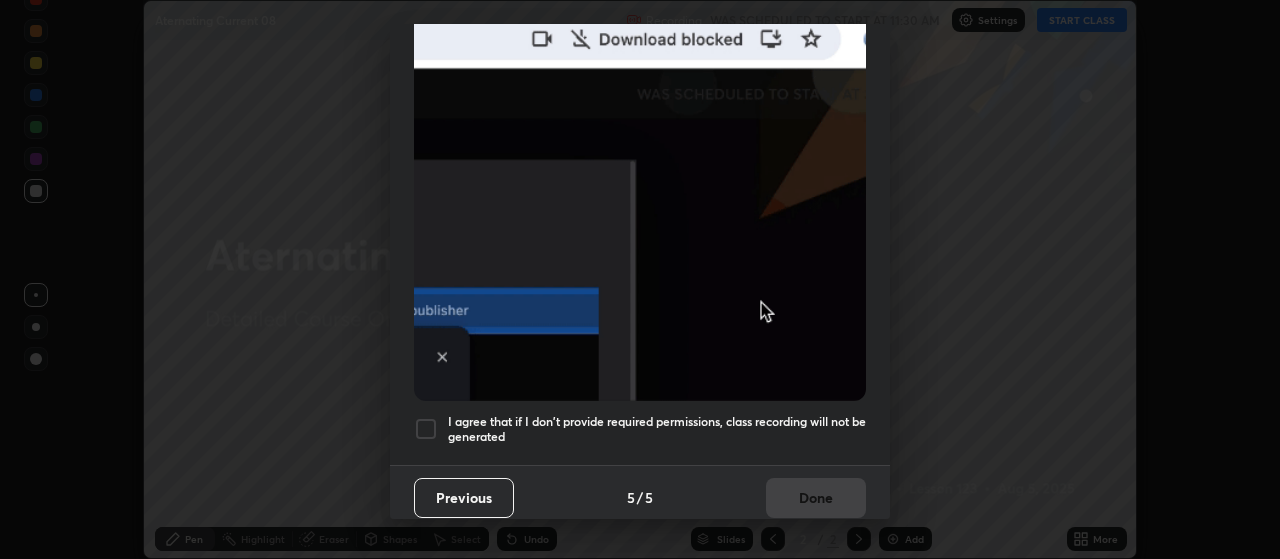 click on "I agree that if I don't provide required permissions, class recording will not be generated" at bounding box center [657, 429] 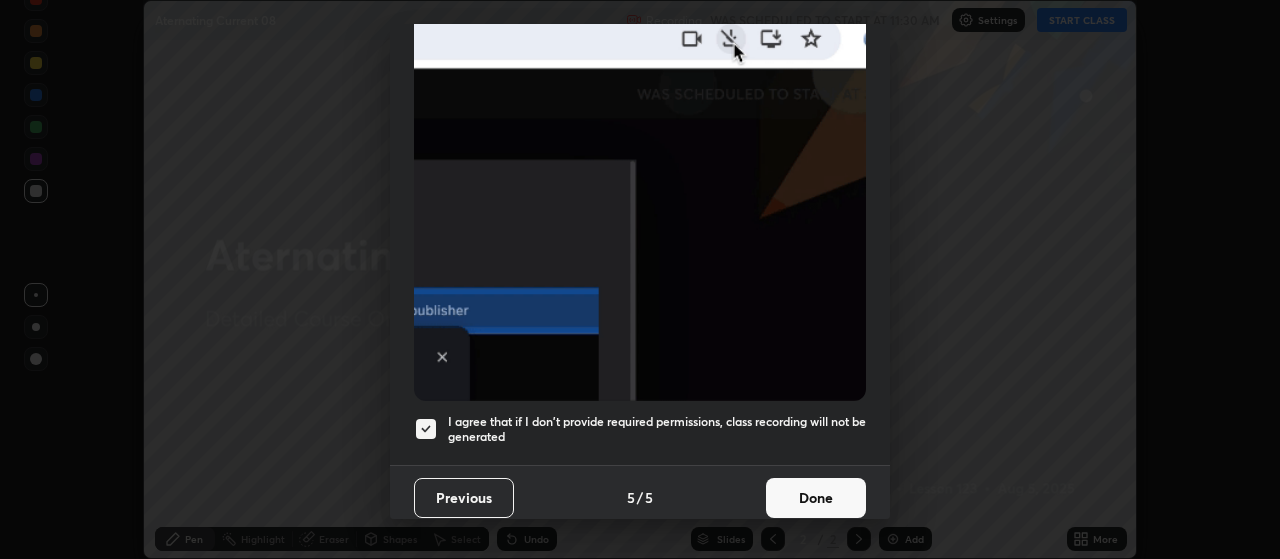 click on "Done" at bounding box center (816, 498) 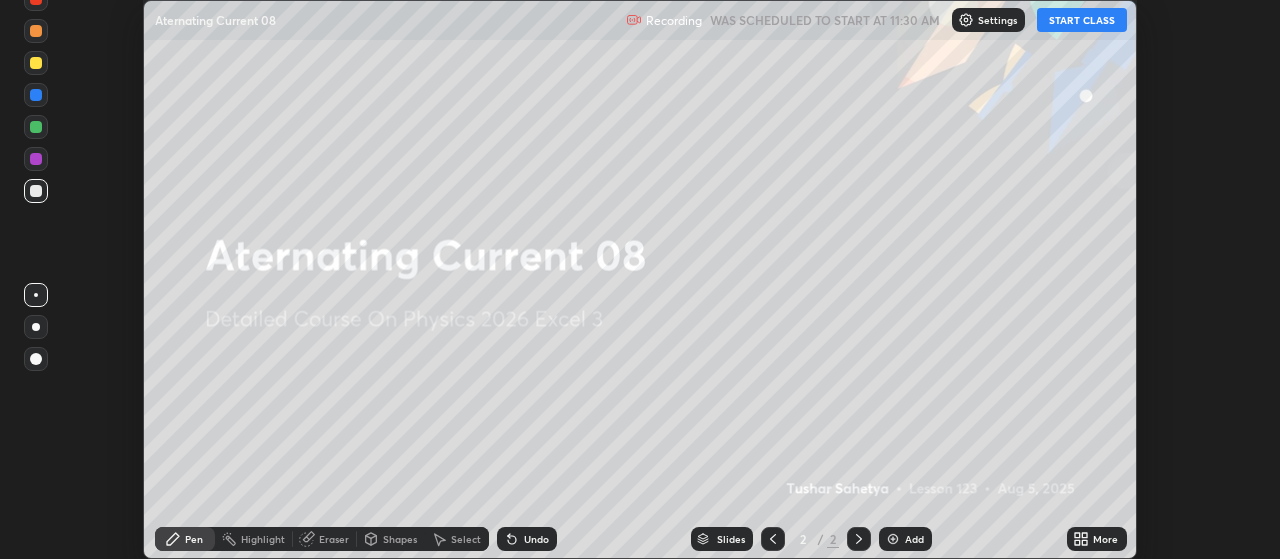 click 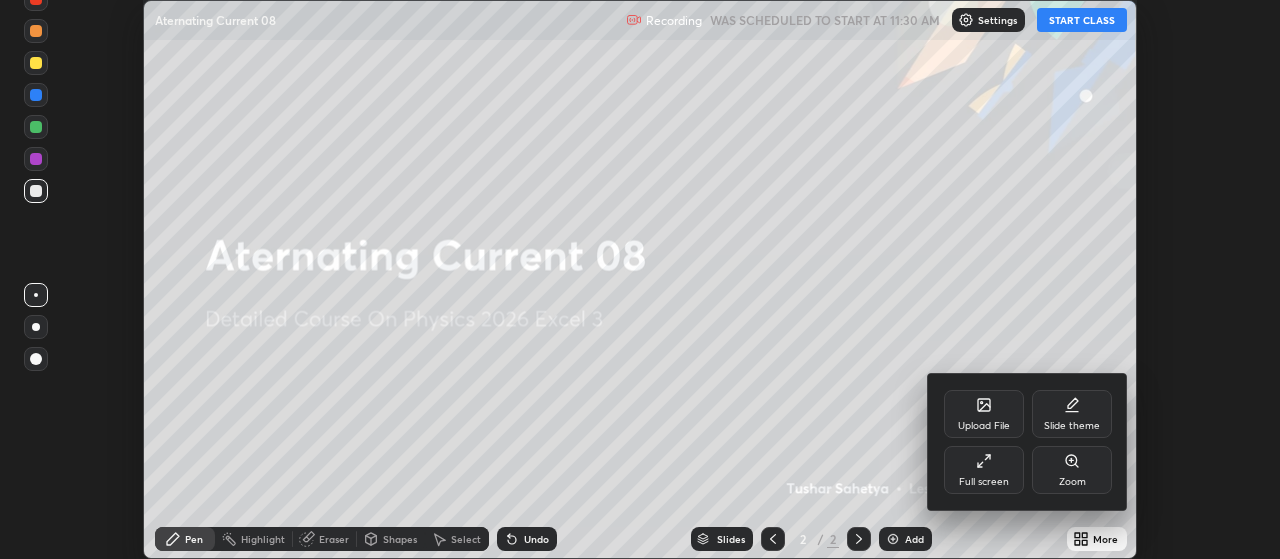click on "Full screen" at bounding box center (984, 482) 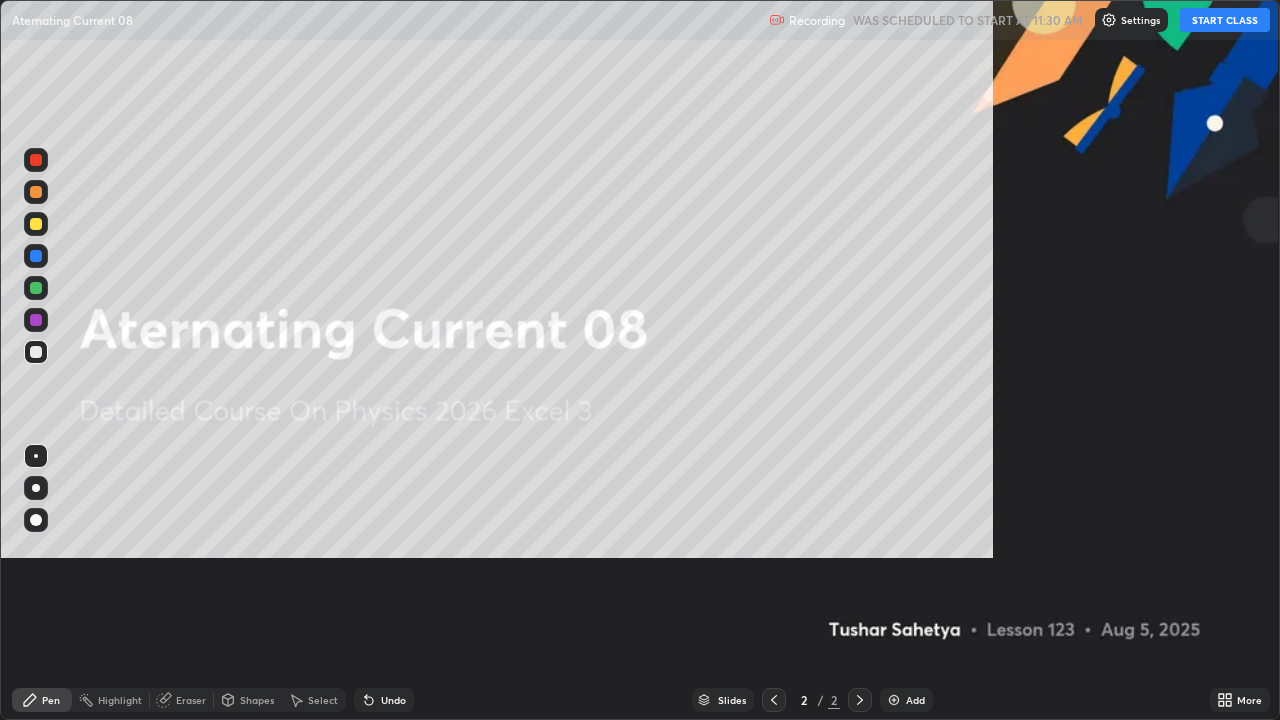 scroll, scrollTop: 99280, scrollLeft: 98720, axis: both 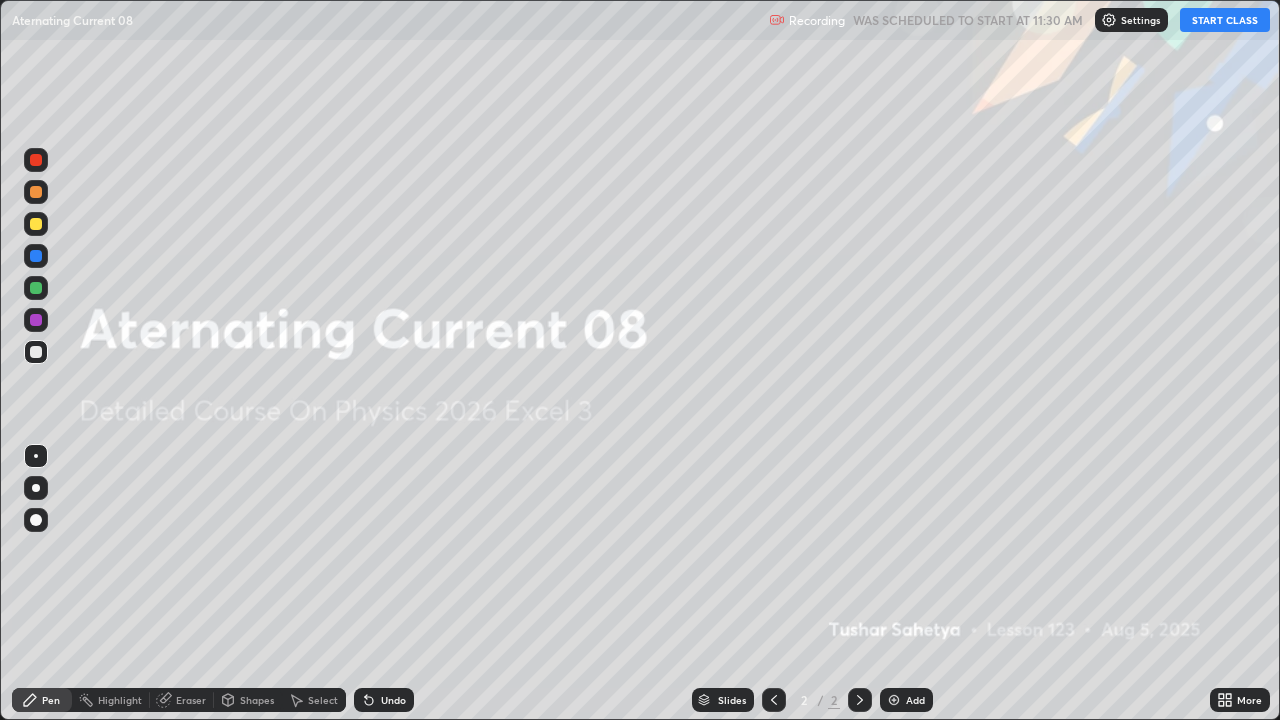 click on "START CLASS" at bounding box center (1225, 20) 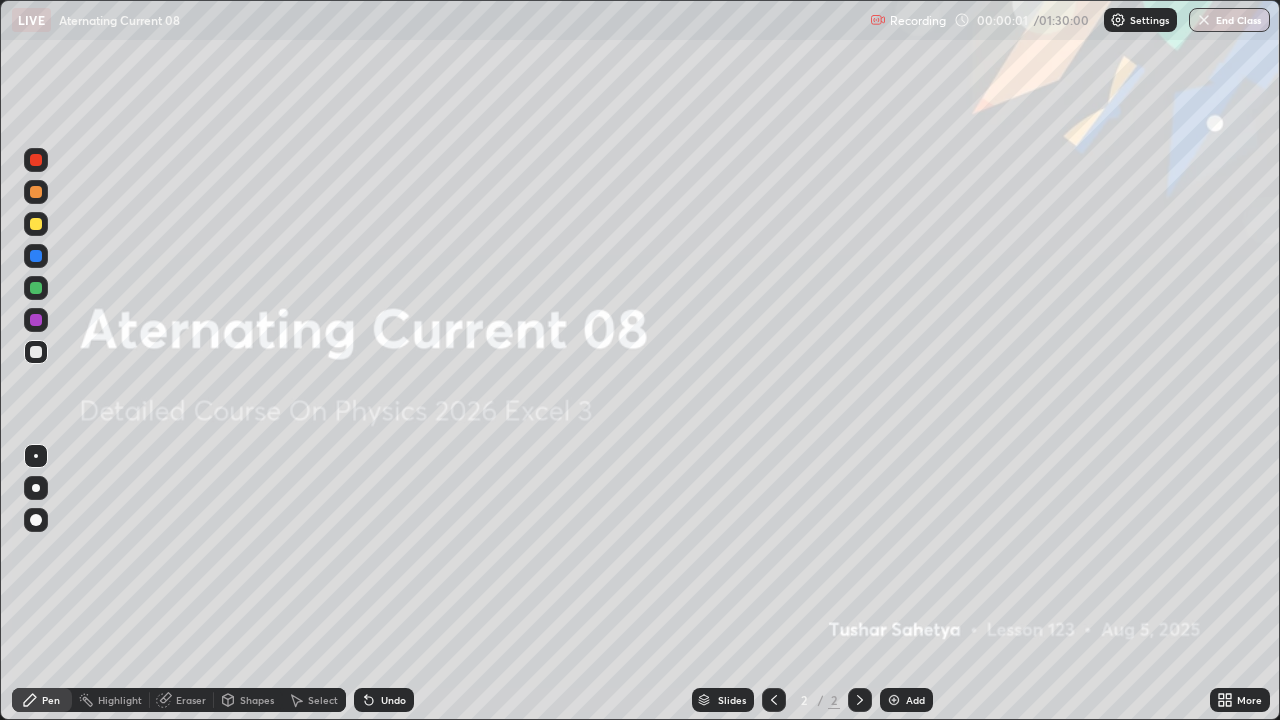 click on "Add" at bounding box center (906, 700) 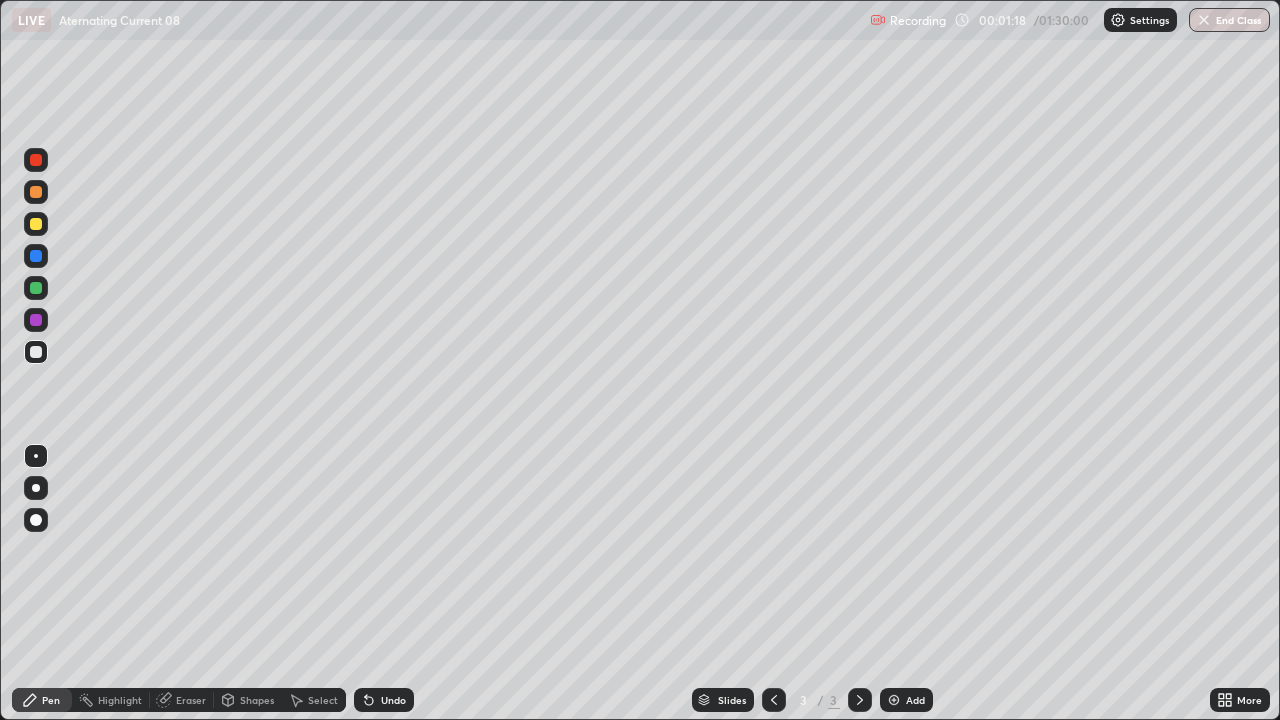 click at bounding box center [36, 488] 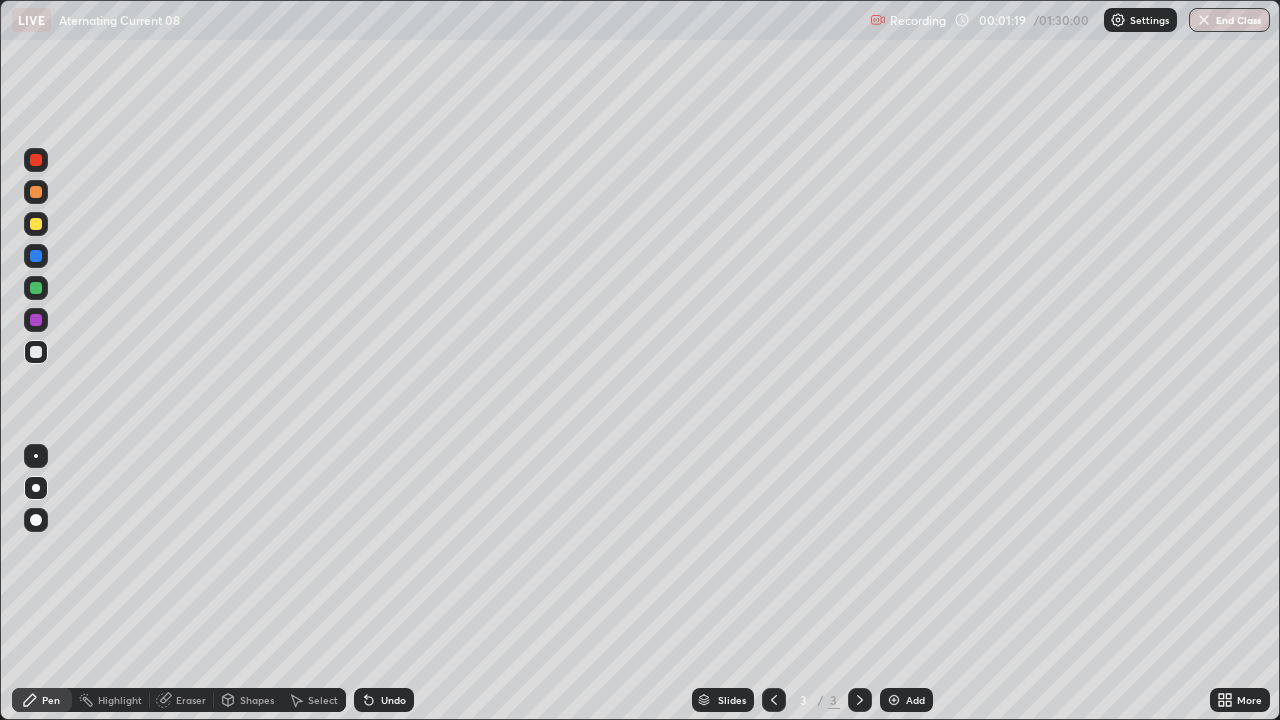 click on "Shapes" at bounding box center [257, 700] 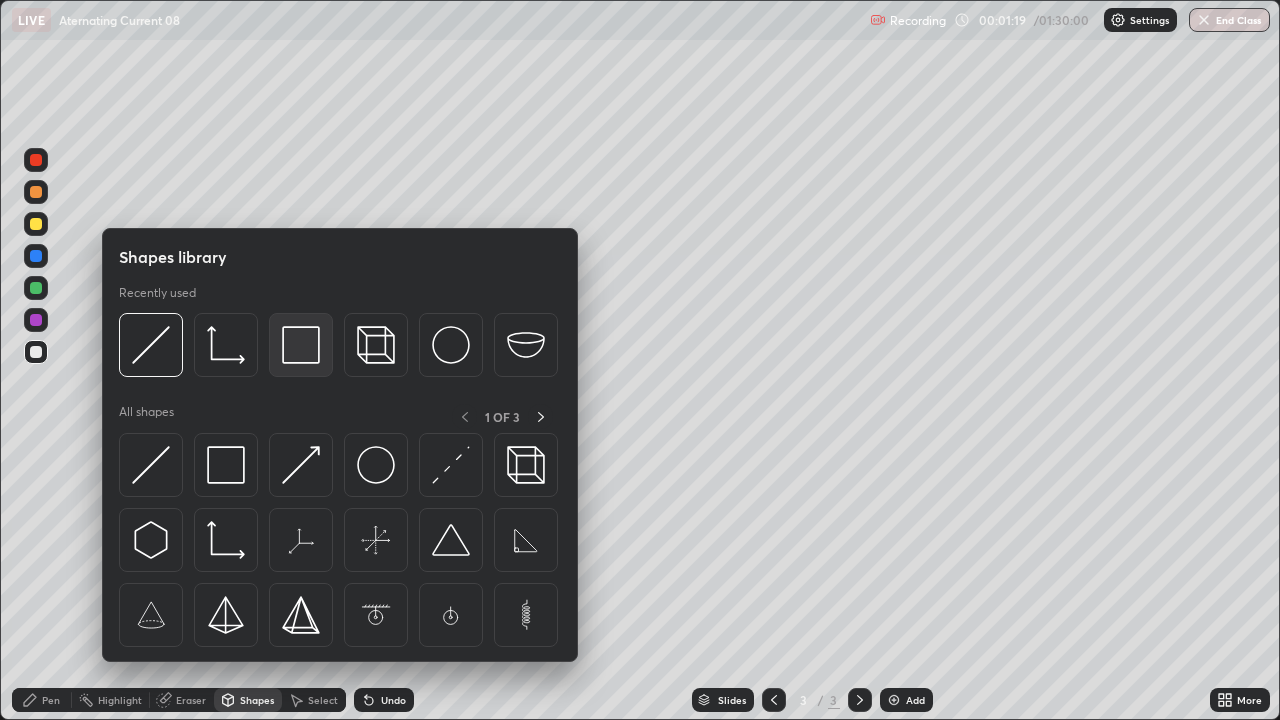 click at bounding box center [301, 345] 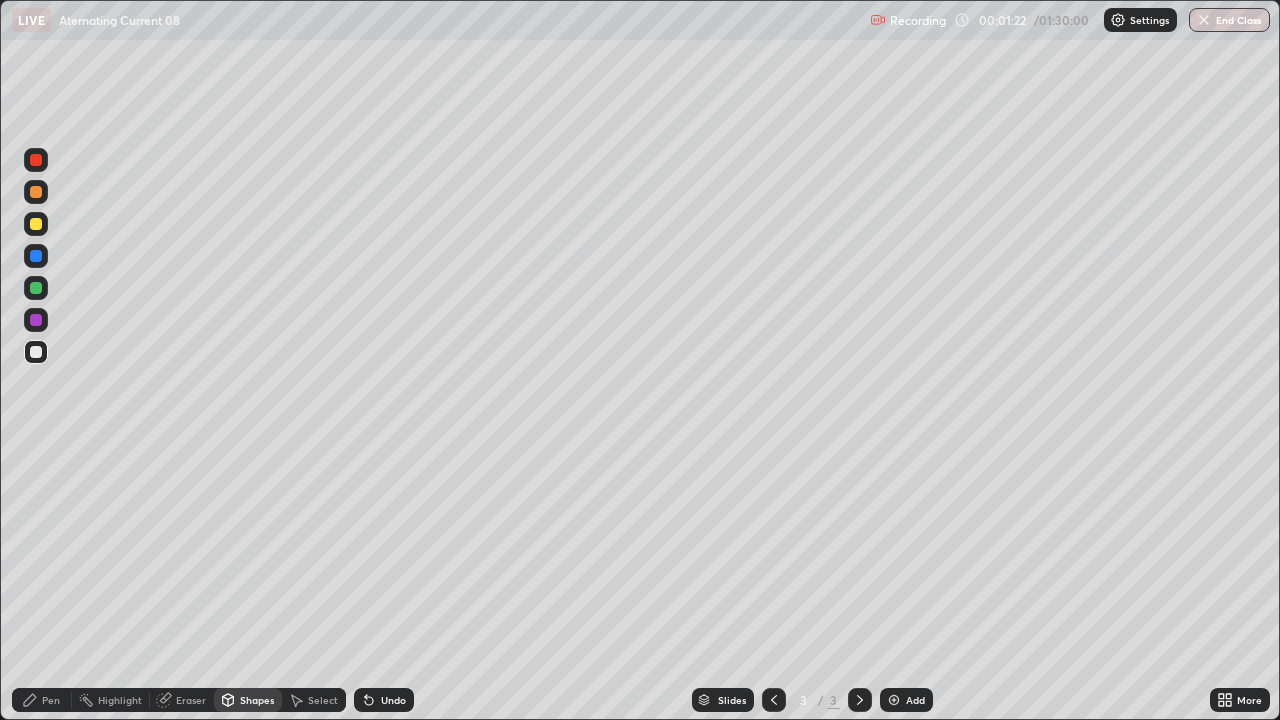 click on "Pen" at bounding box center [51, 700] 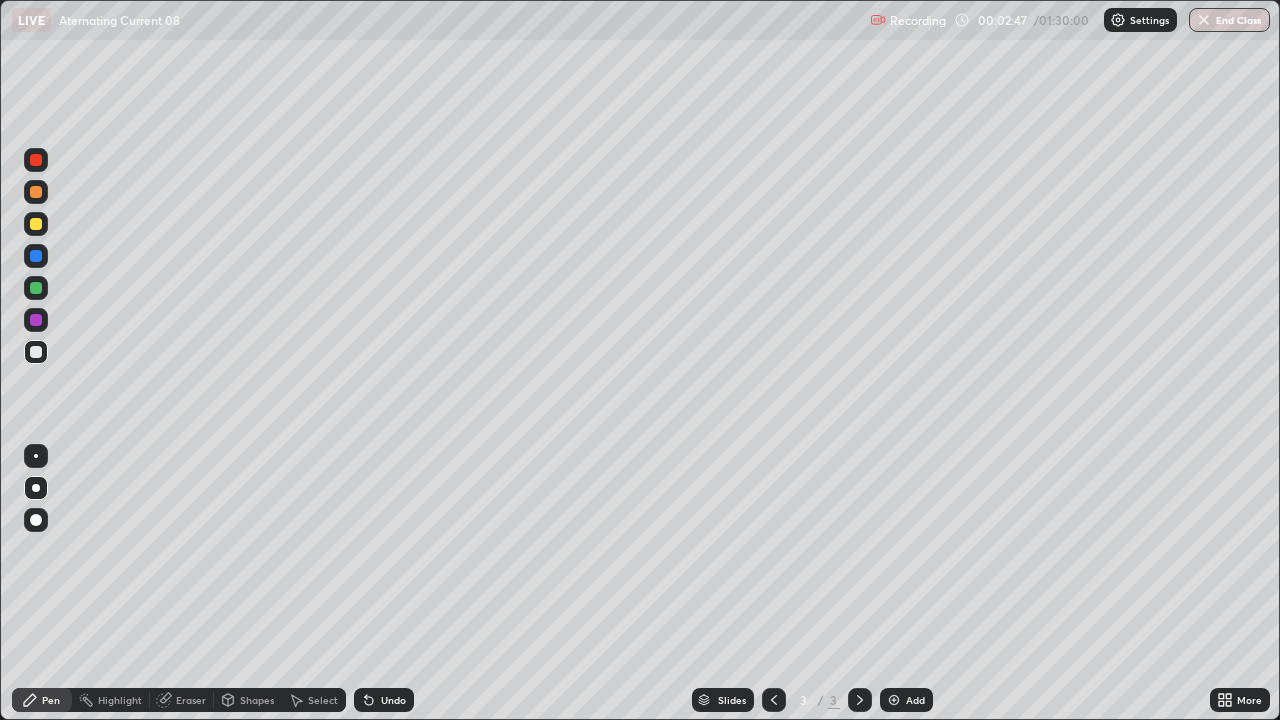 click 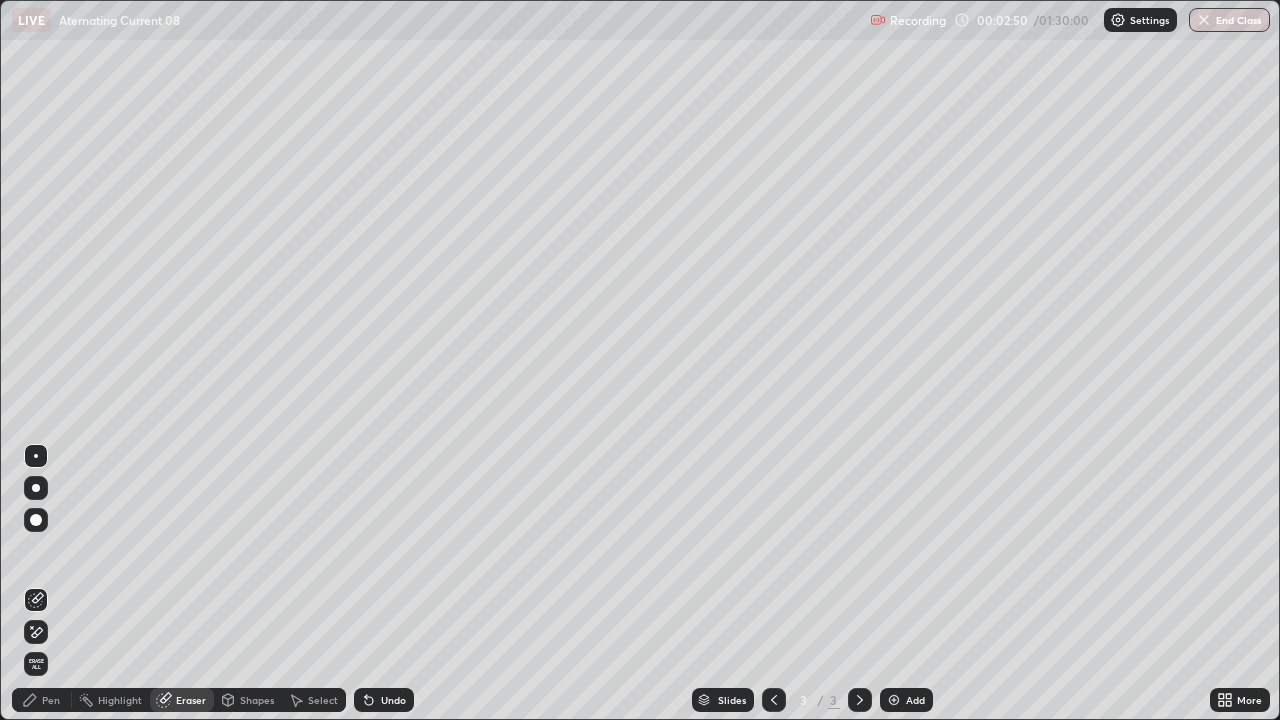click on "Pen" at bounding box center (42, 700) 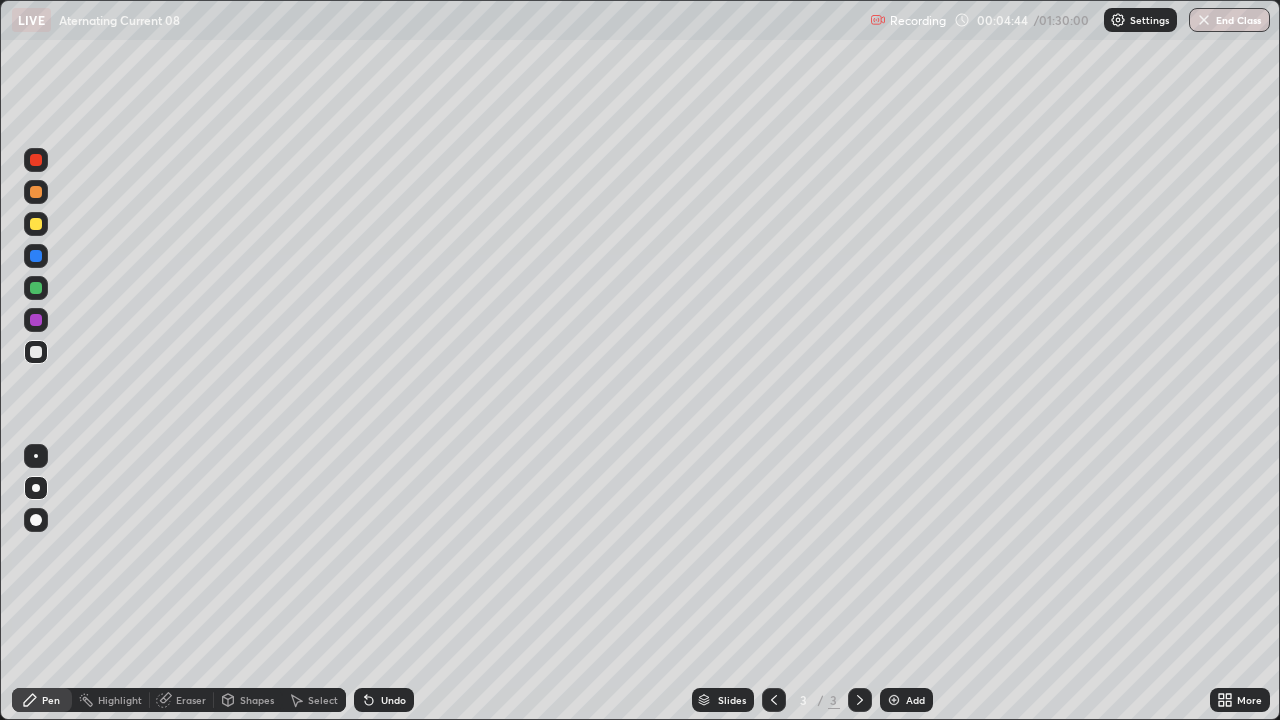 click at bounding box center (894, 700) 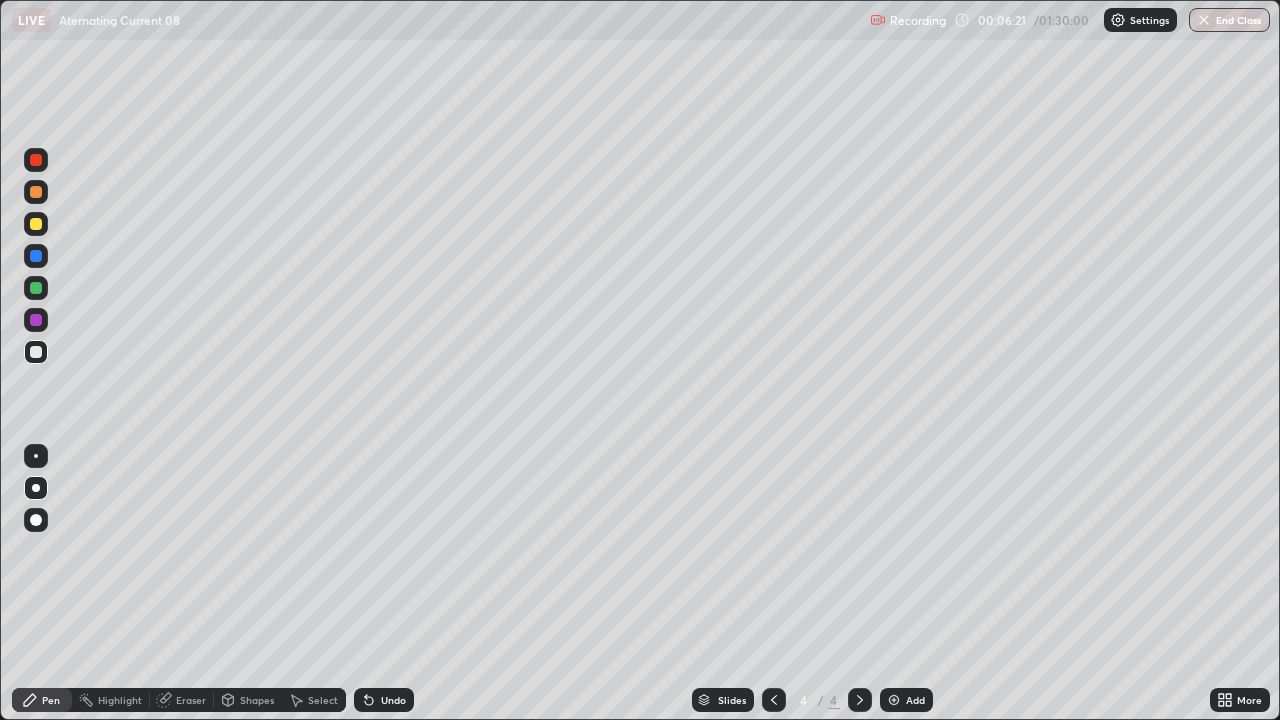 click at bounding box center (894, 700) 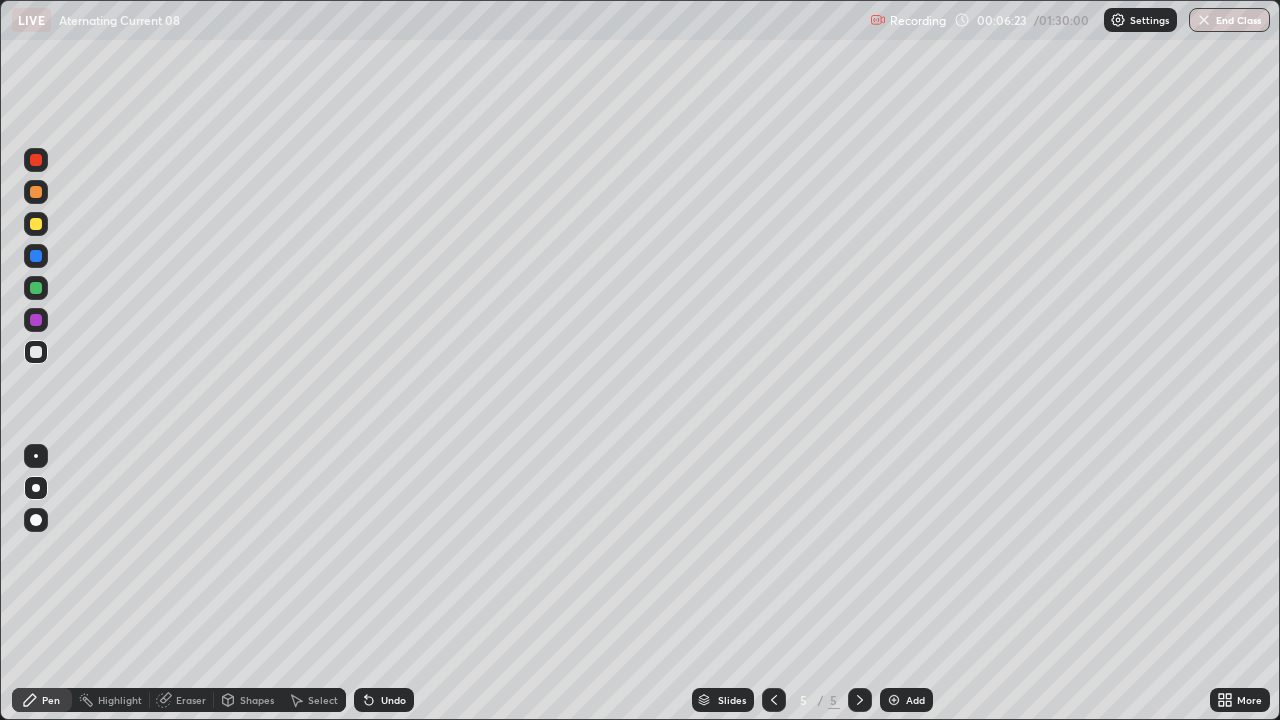 click at bounding box center (36, 288) 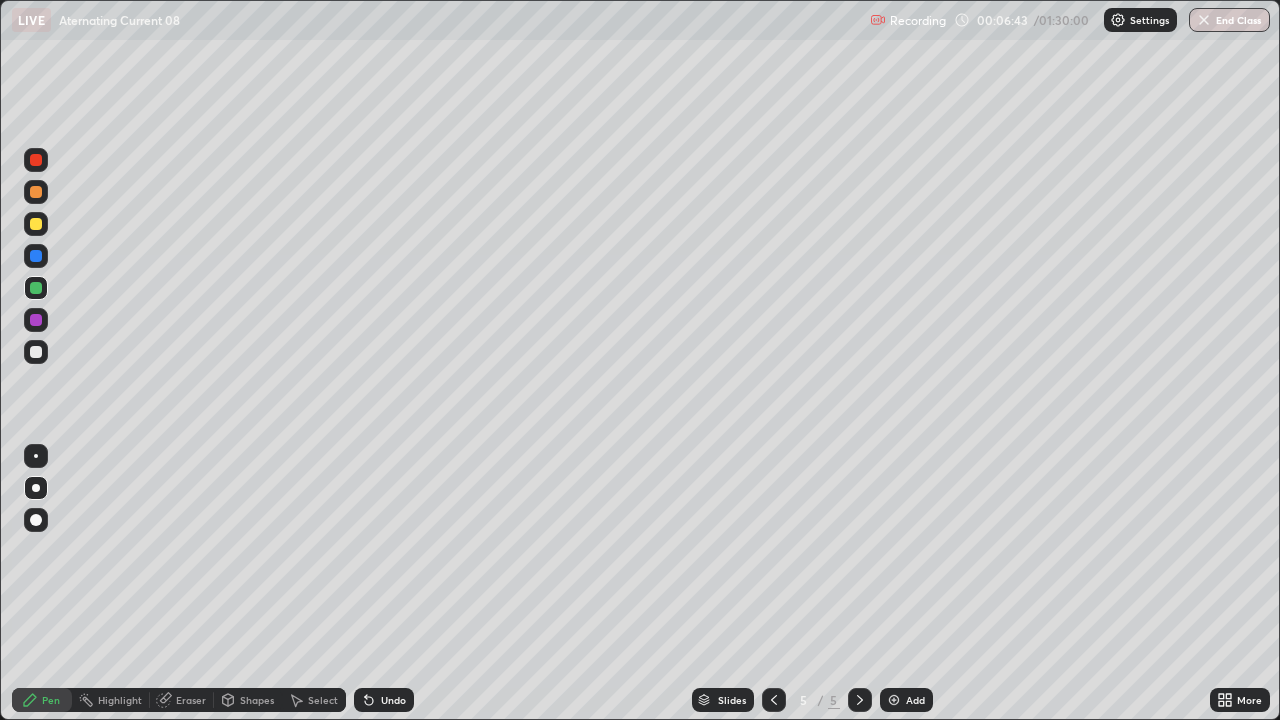 click at bounding box center [36, 224] 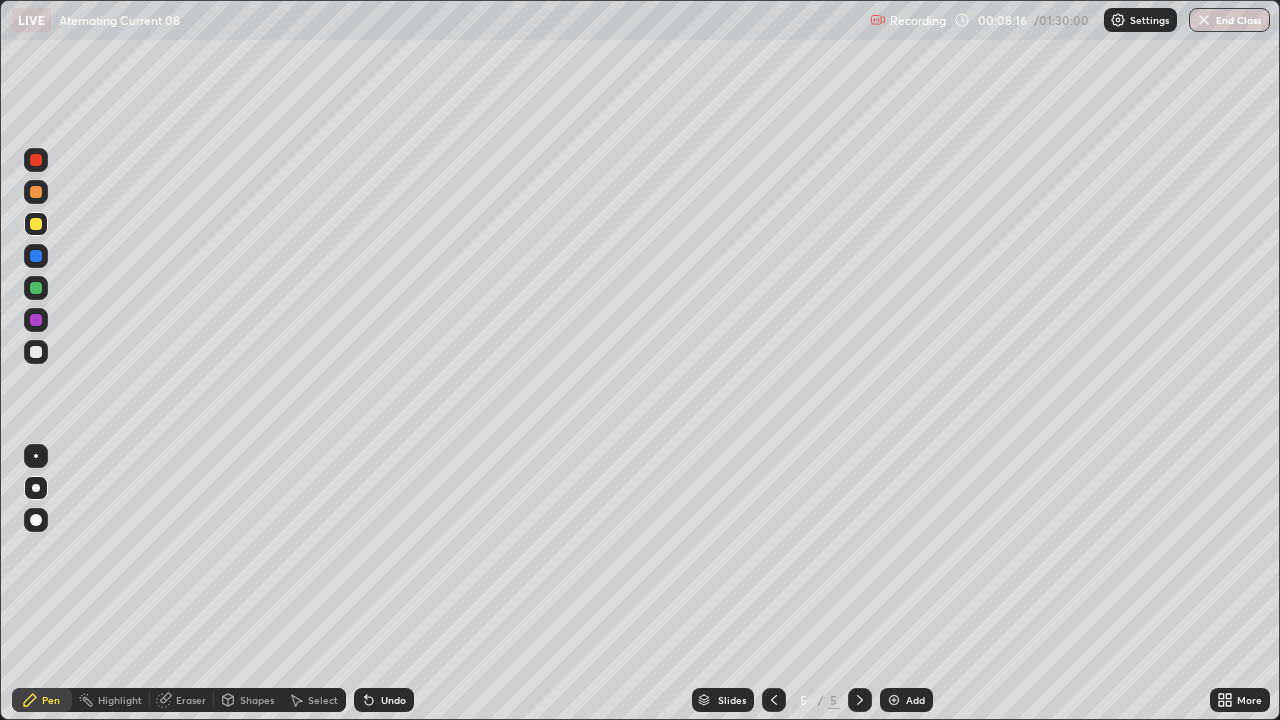 click at bounding box center [36, 256] 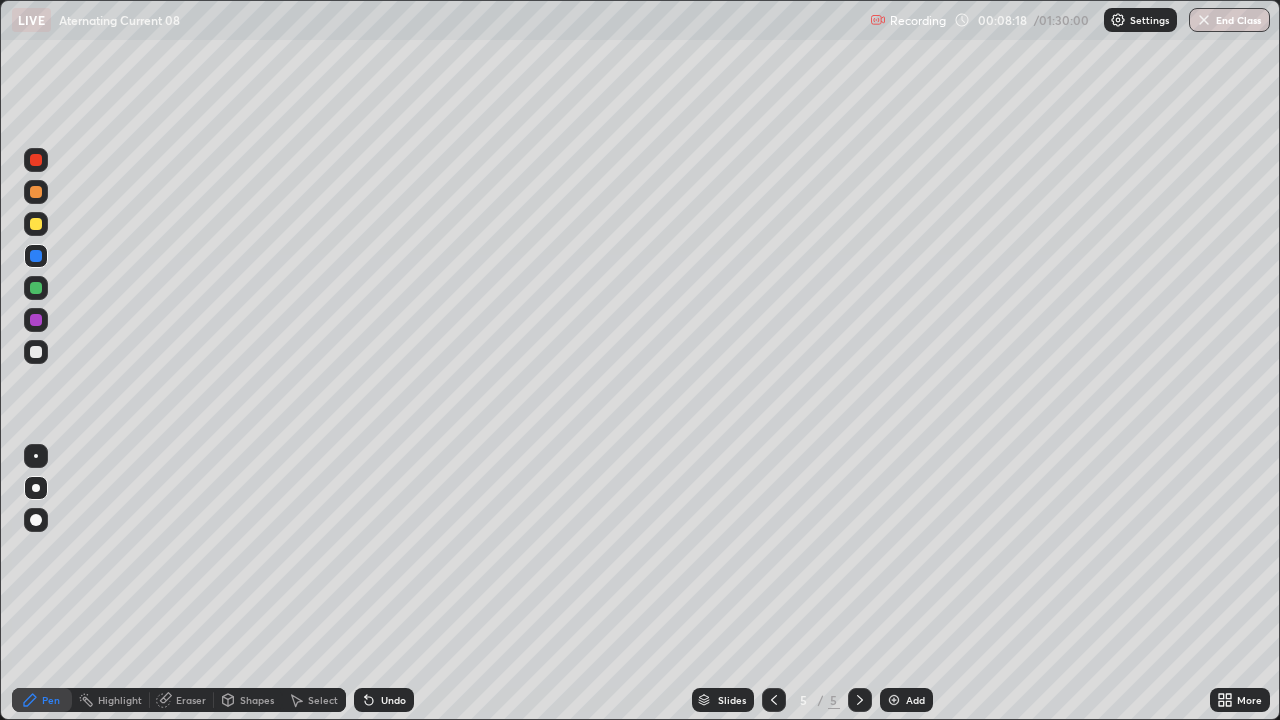click at bounding box center [36, 288] 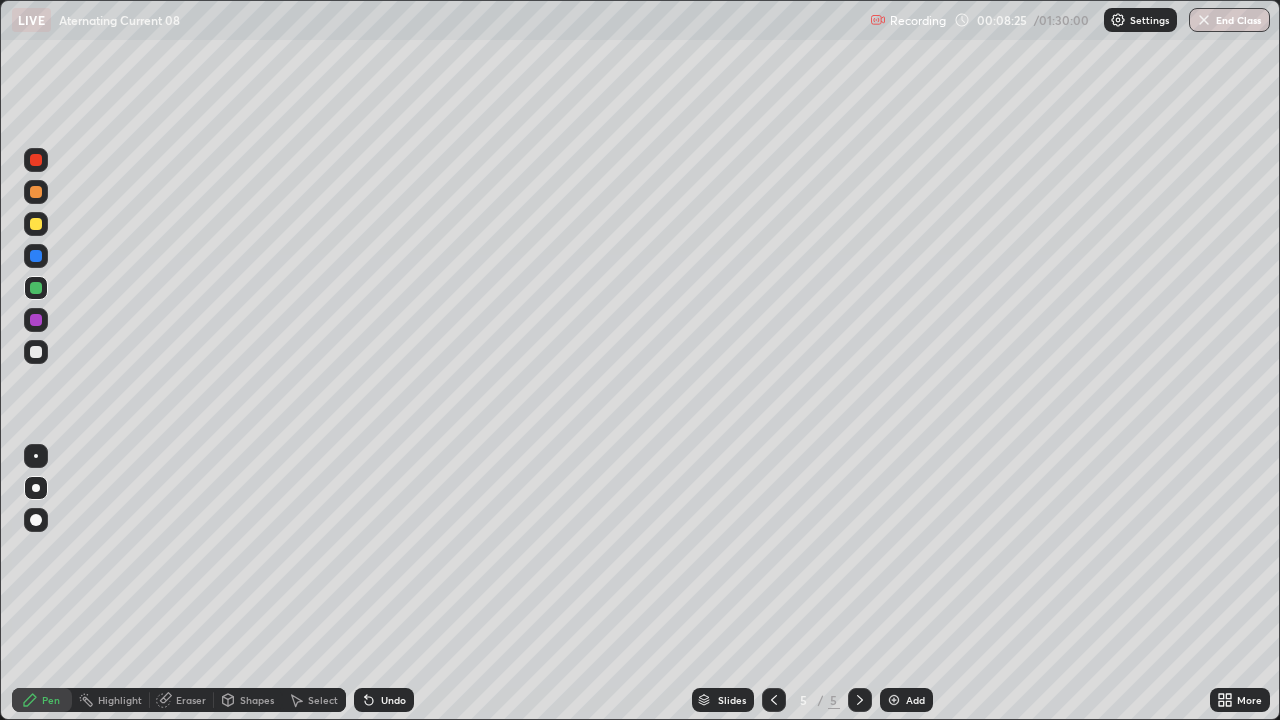 click at bounding box center [36, 192] 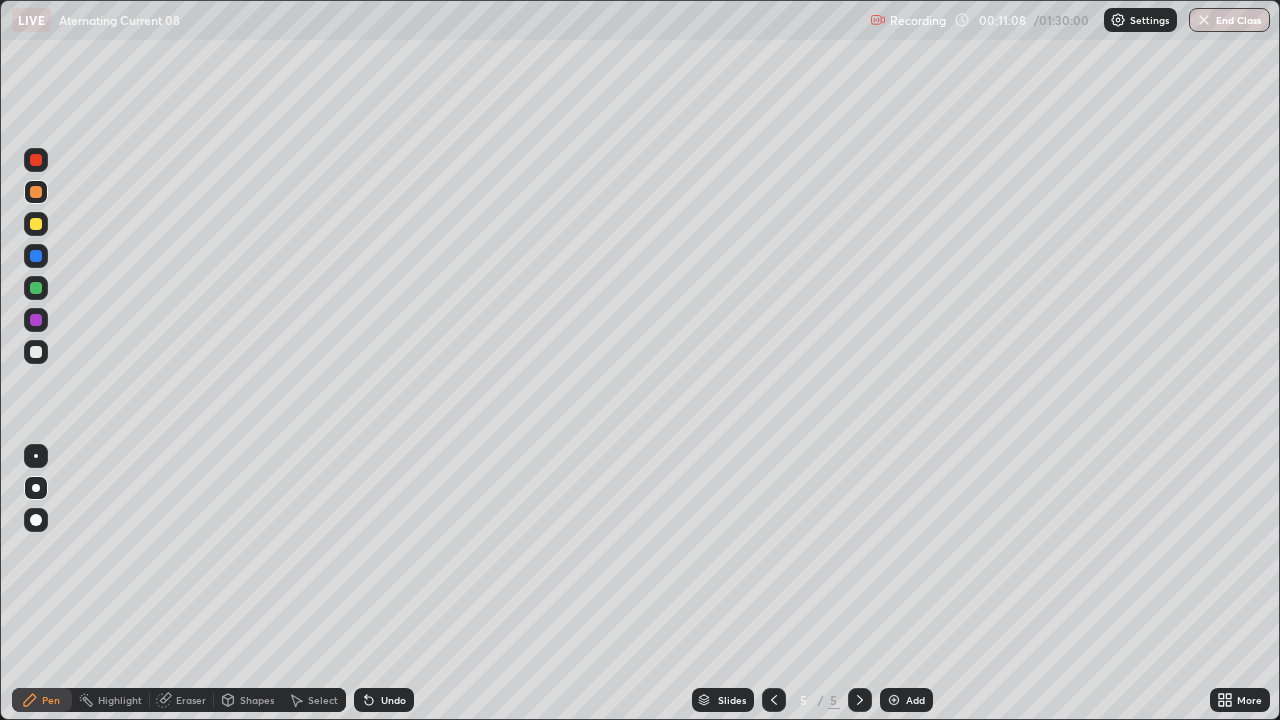 click at bounding box center [36, 288] 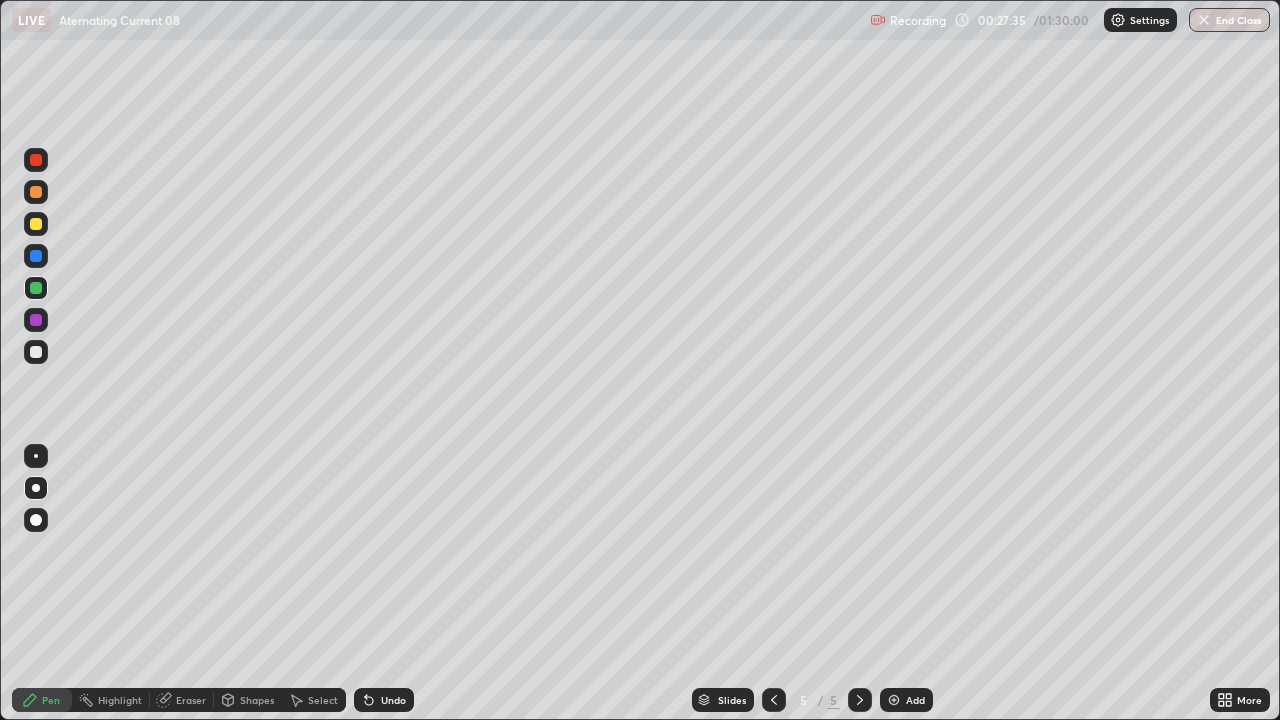 click on "Add" at bounding box center [915, 700] 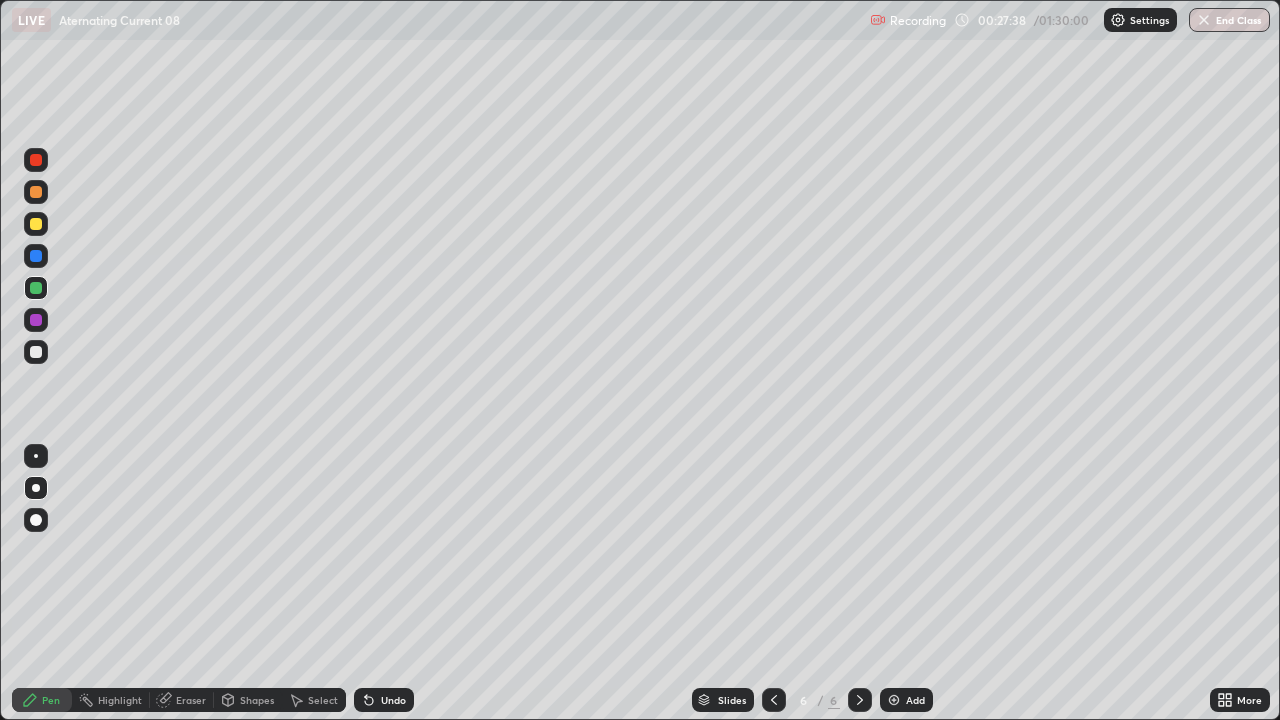 click at bounding box center [36, 224] 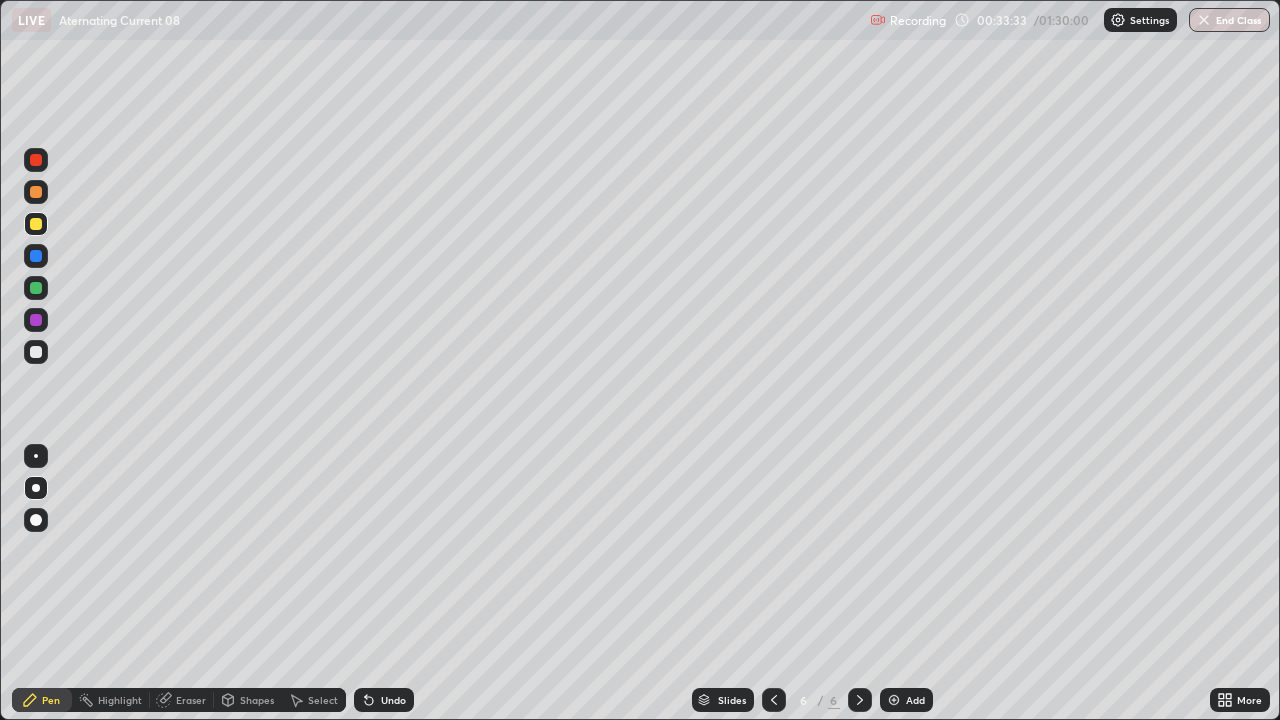 click on "Add" at bounding box center [906, 700] 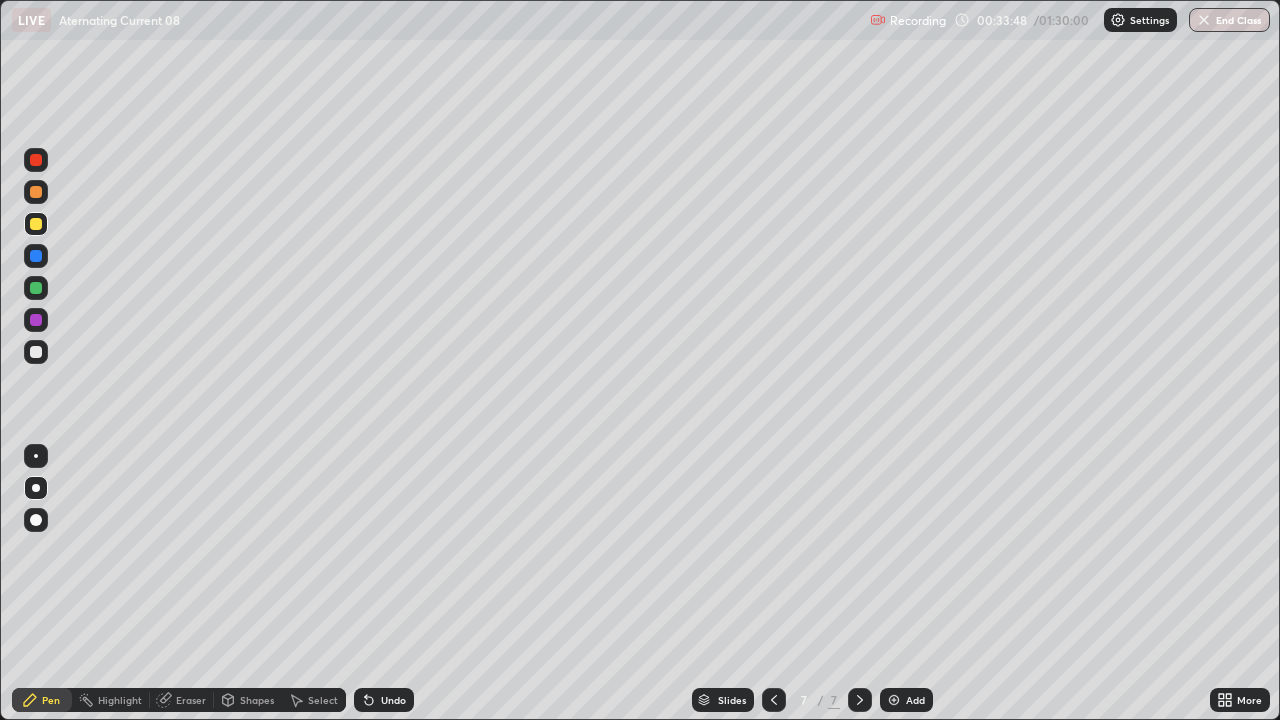 click at bounding box center (36, 256) 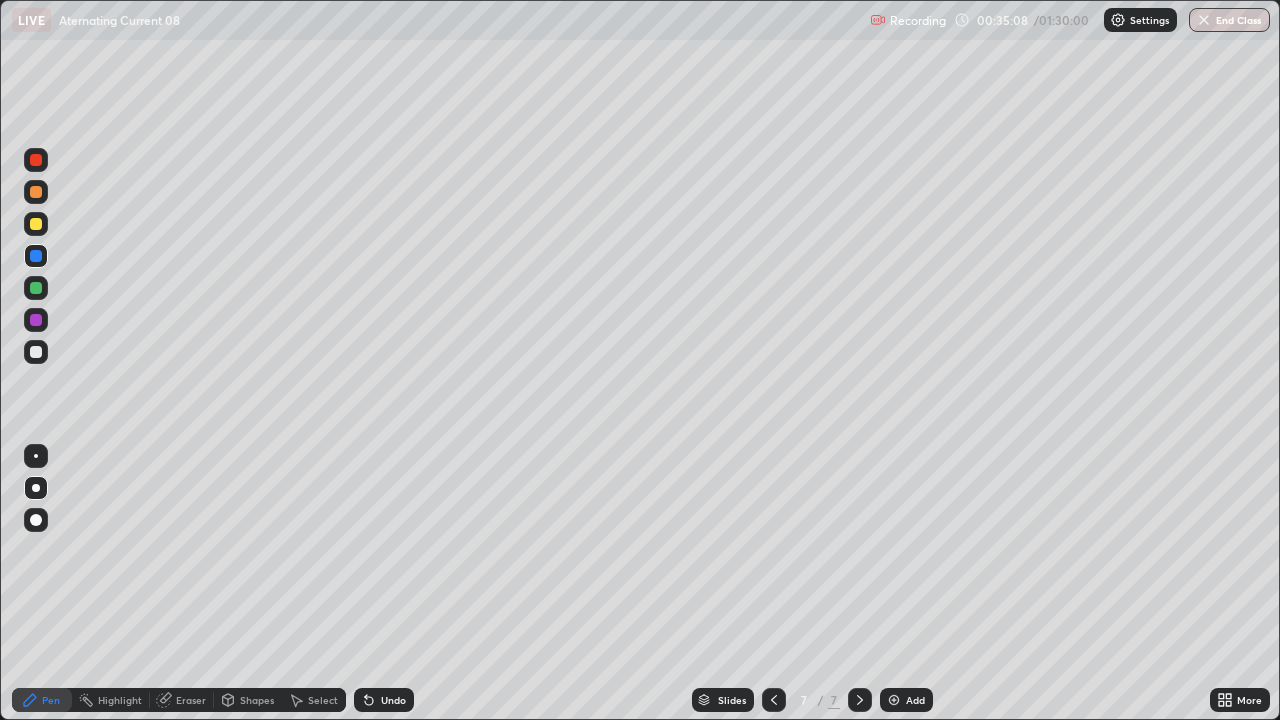 click at bounding box center (36, 288) 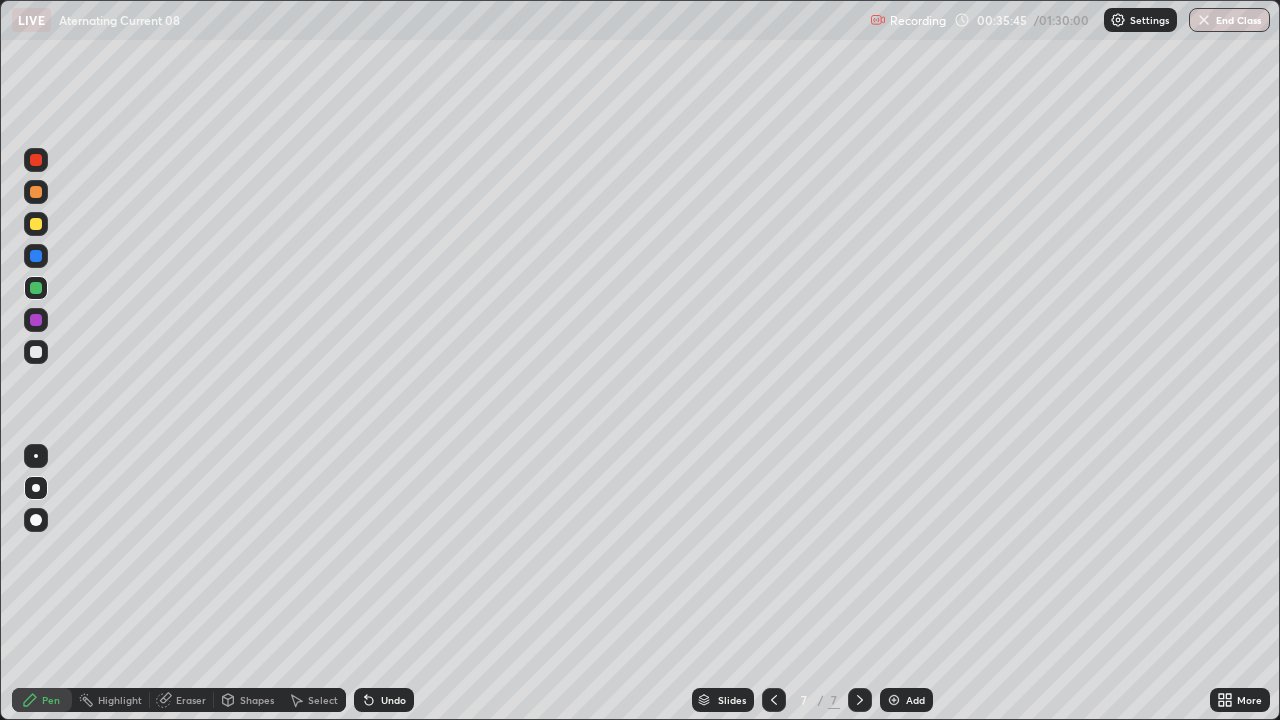 click at bounding box center (36, 352) 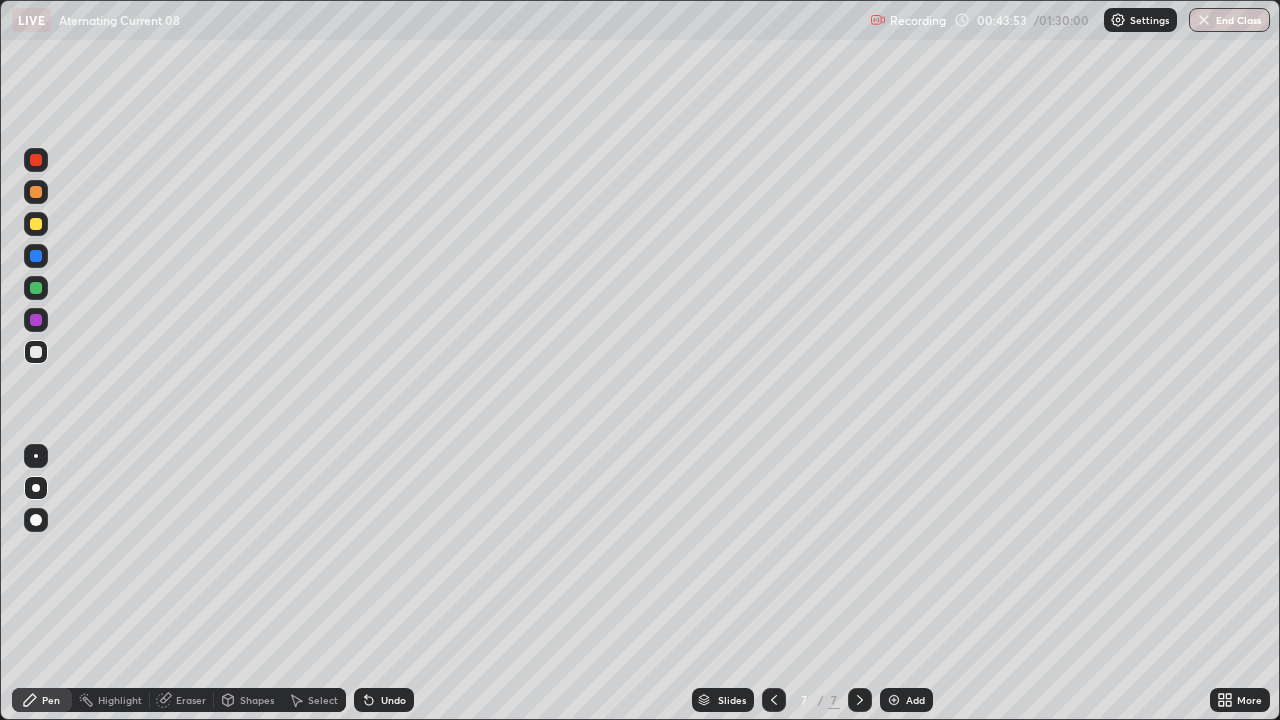 click on "Add" at bounding box center [915, 700] 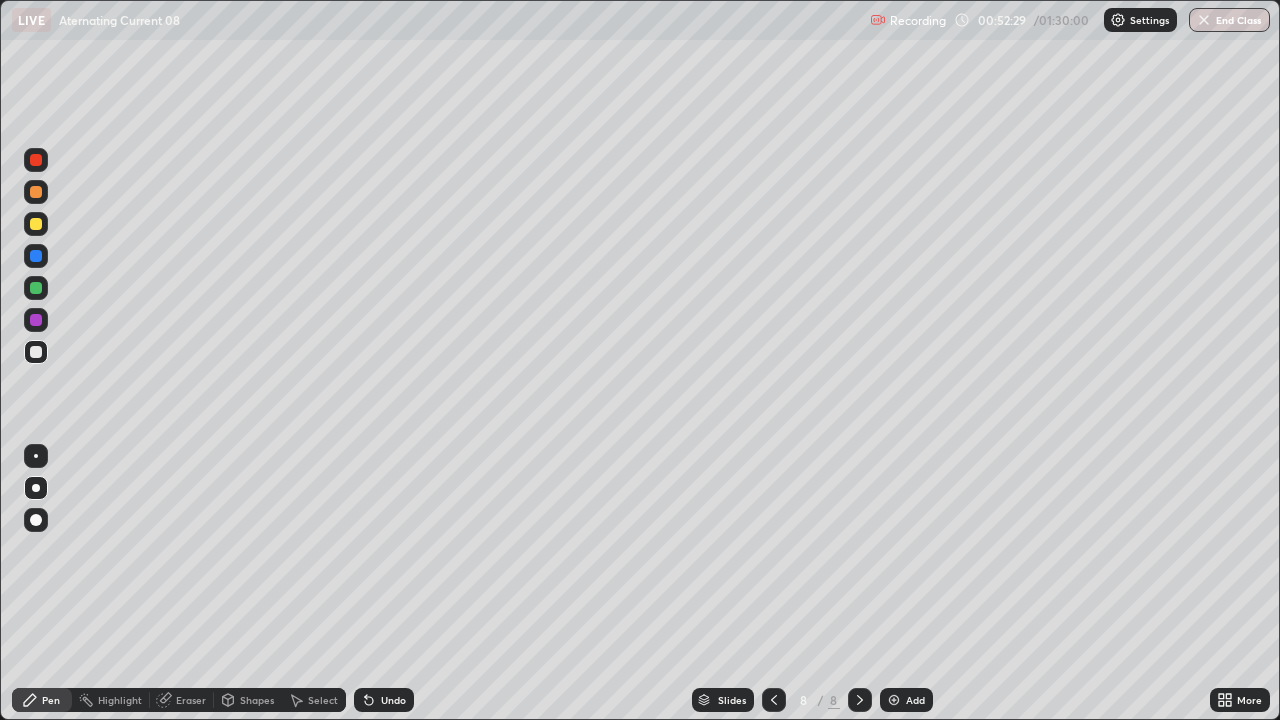 click on "Undo" at bounding box center [393, 700] 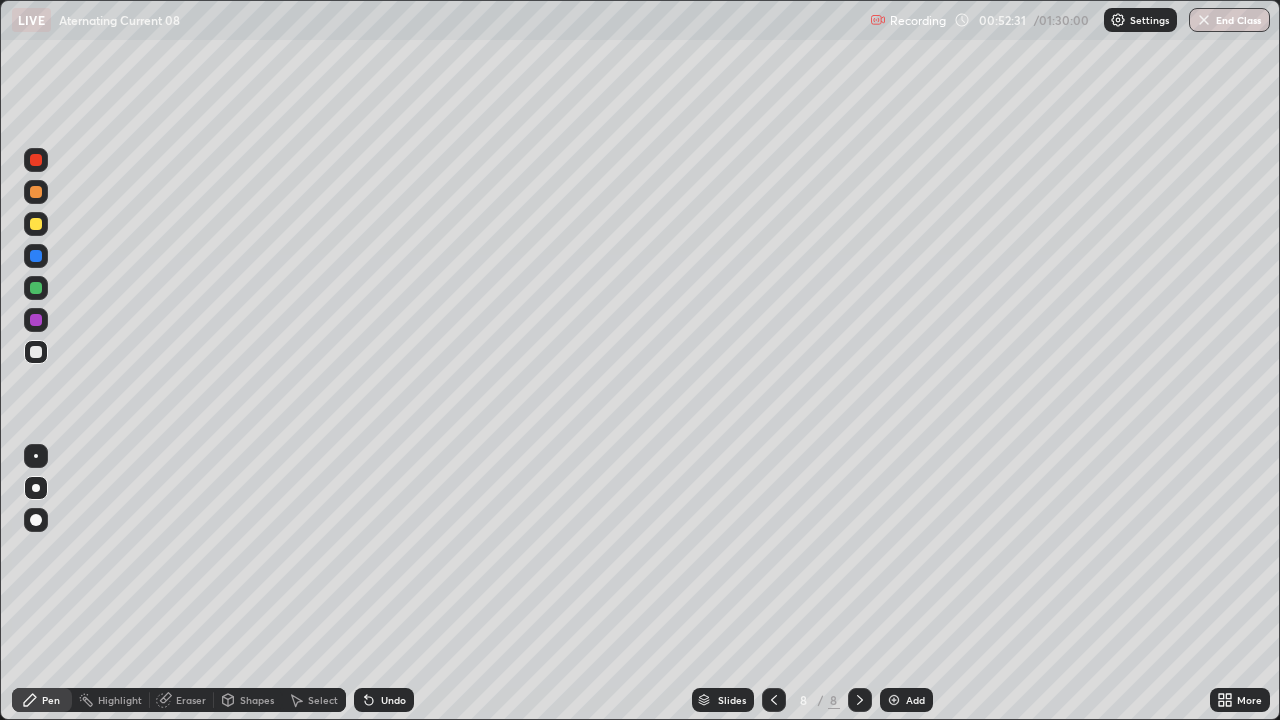 click on "Undo" at bounding box center [393, 700] 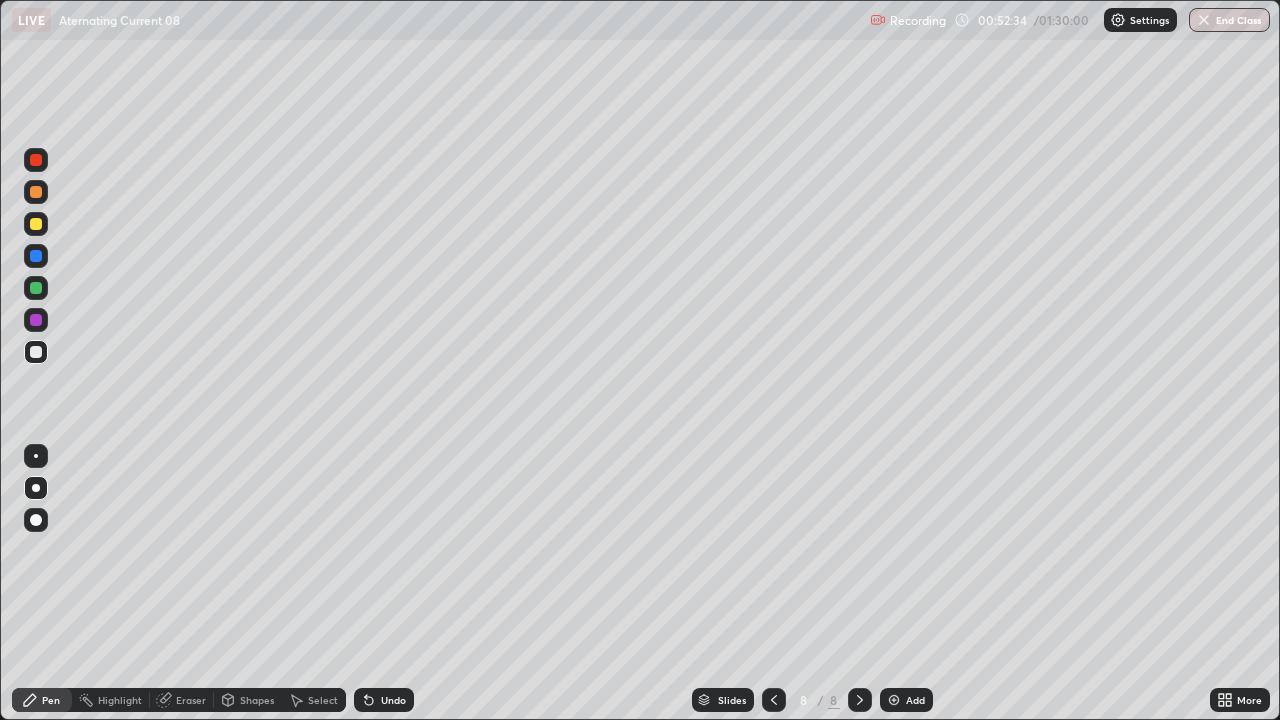 click on "Undo" at bounding box center [393, 700] 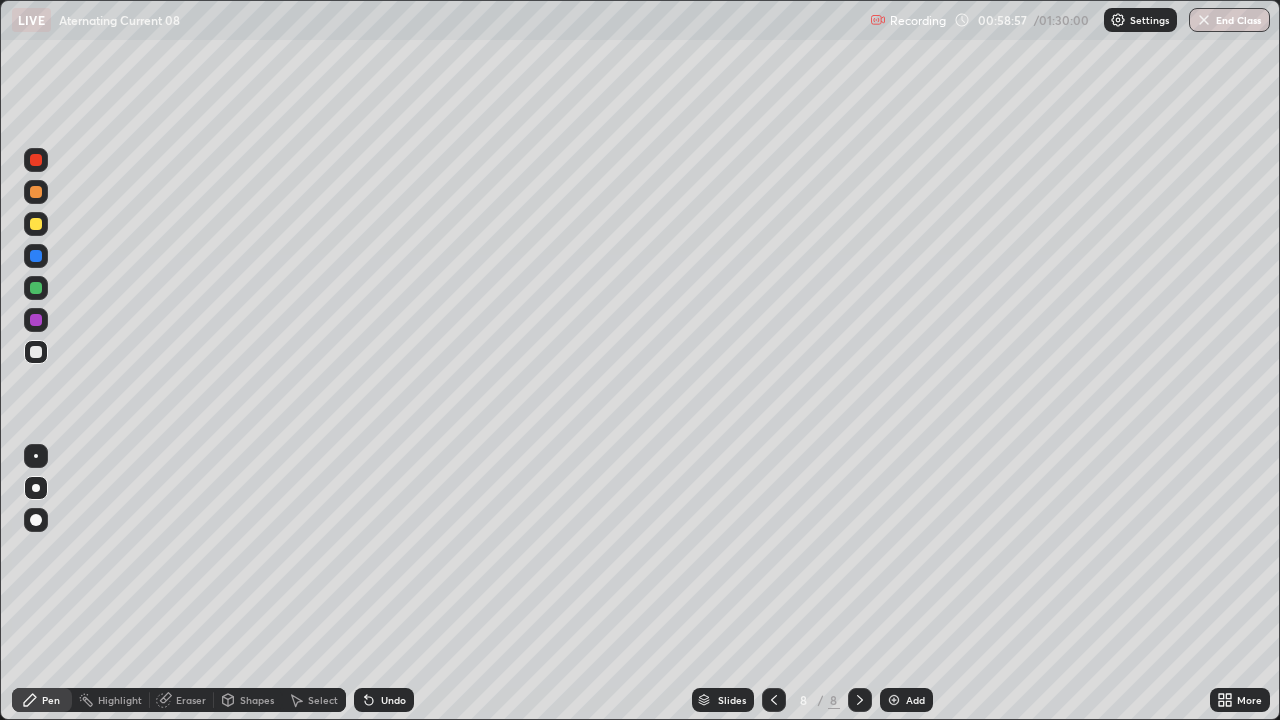 click on "Add" at bounding box center [915, 700] 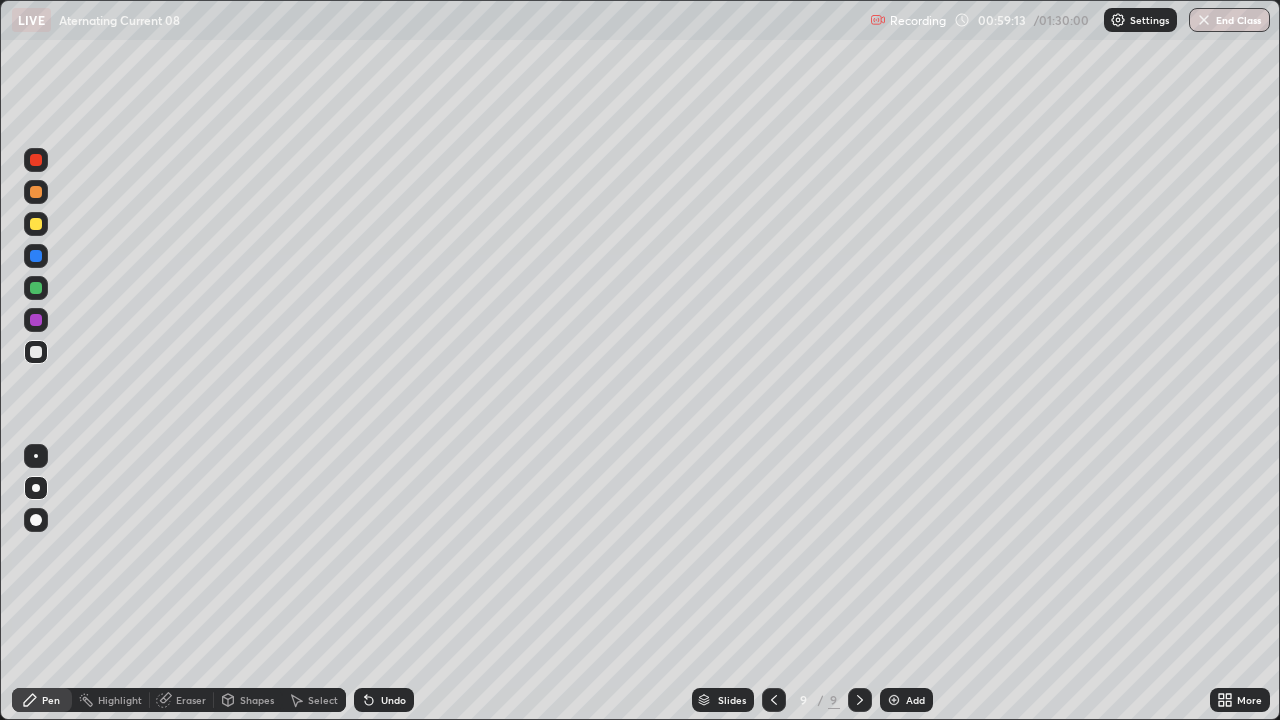 click at bounding box center [36, 224] 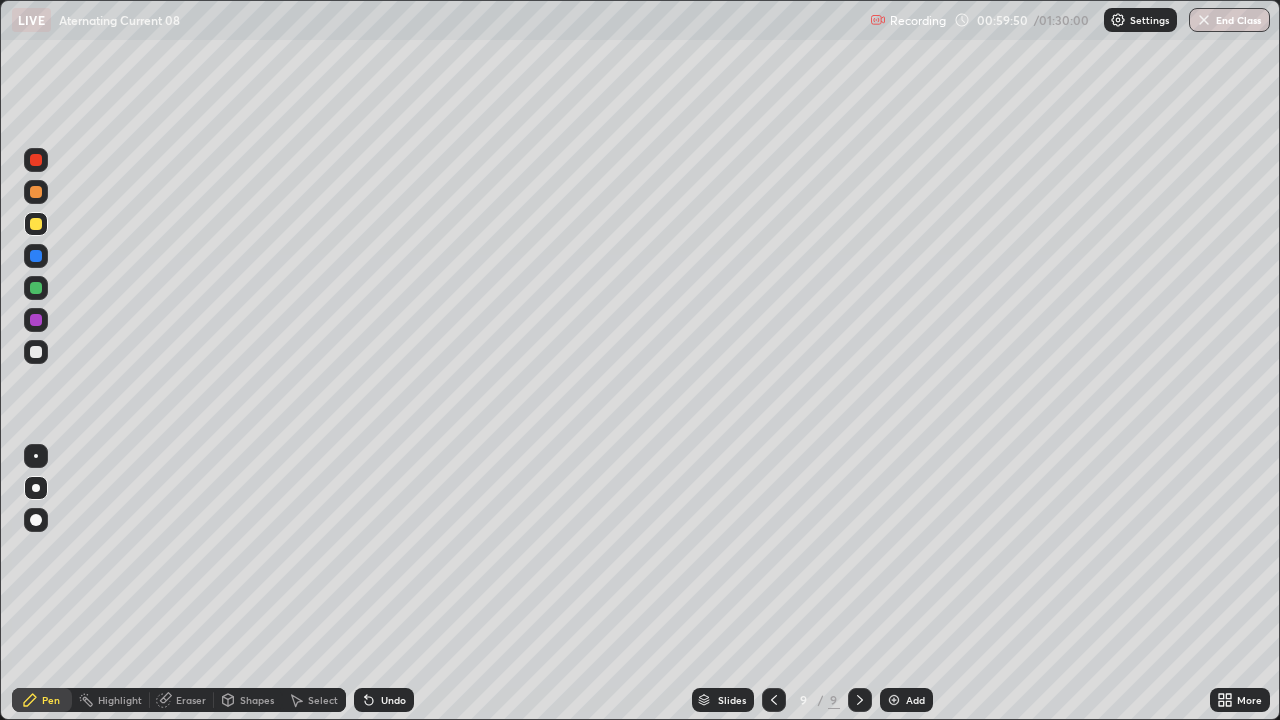 click 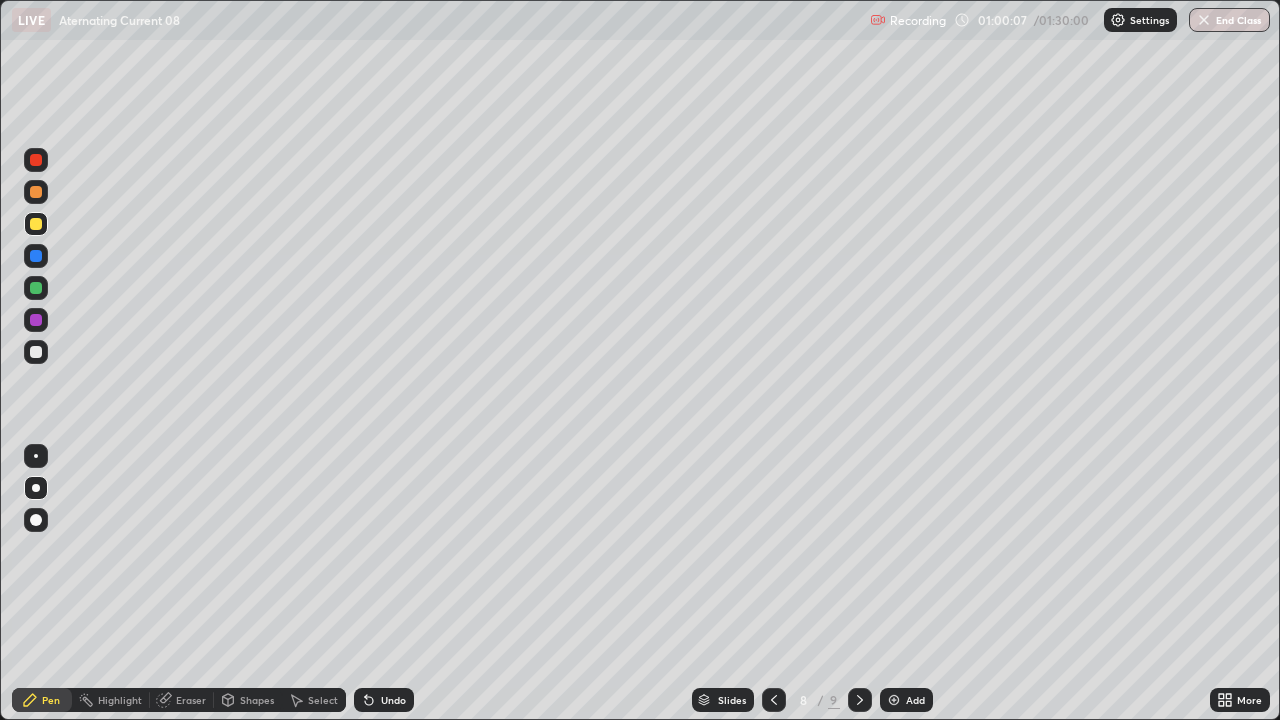 click 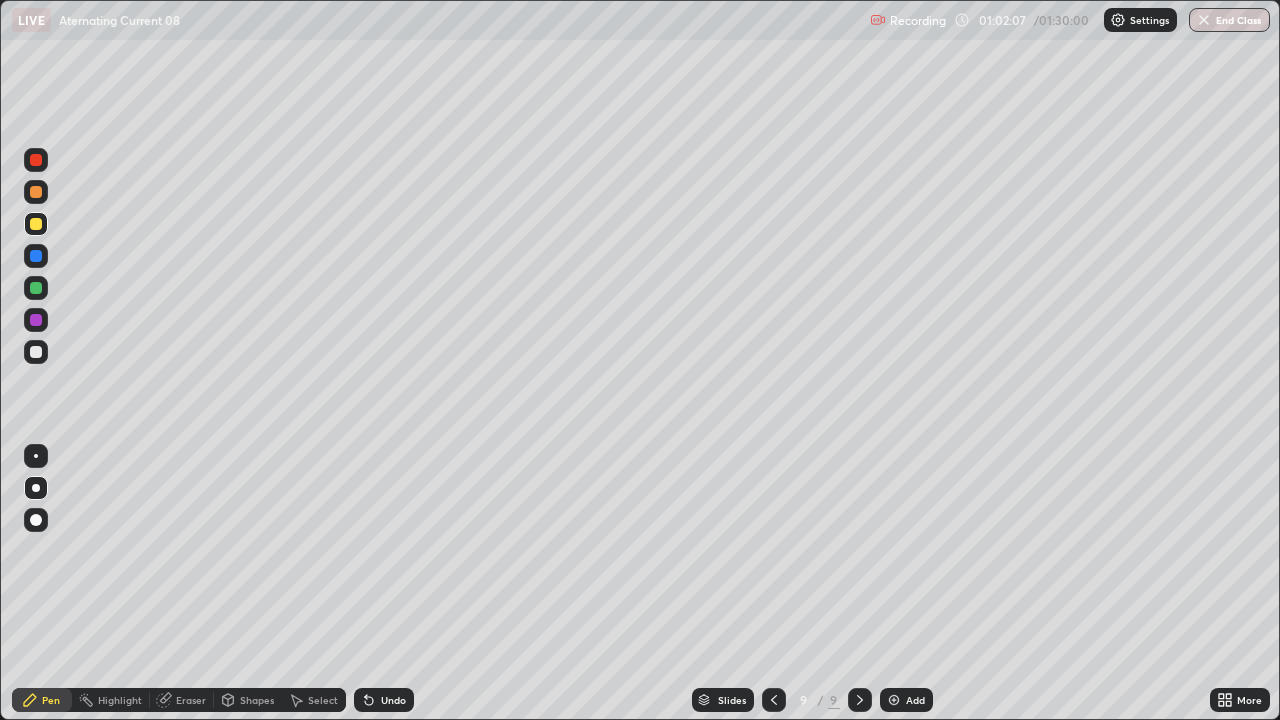 click at bounding box center (36, 352) 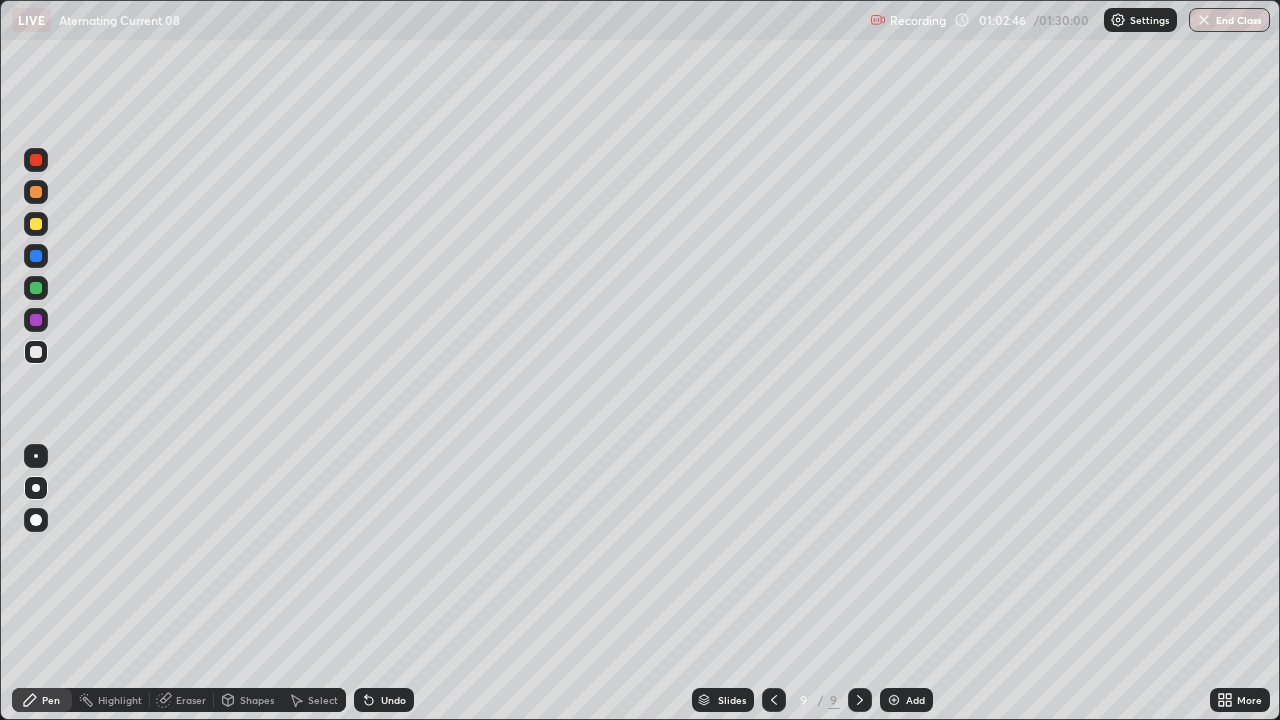 click at bounding box center (36, 352) 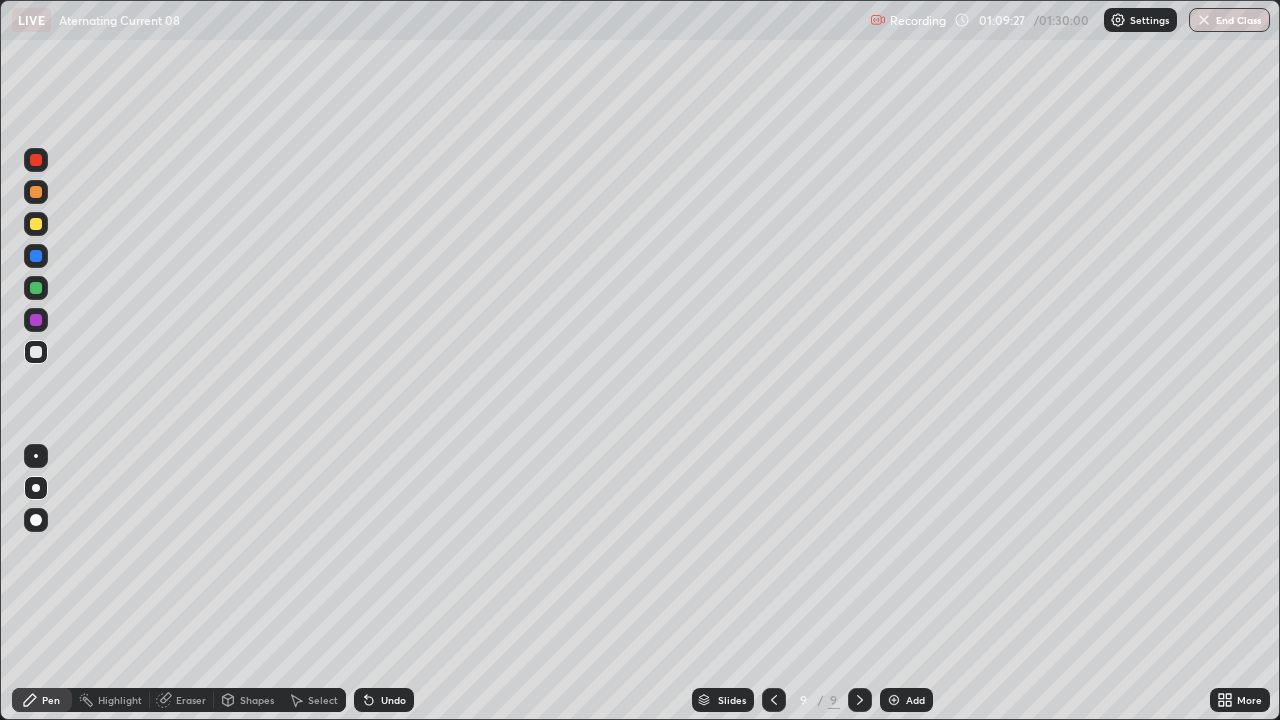 click on "Add" at bounding box center (915, 700) 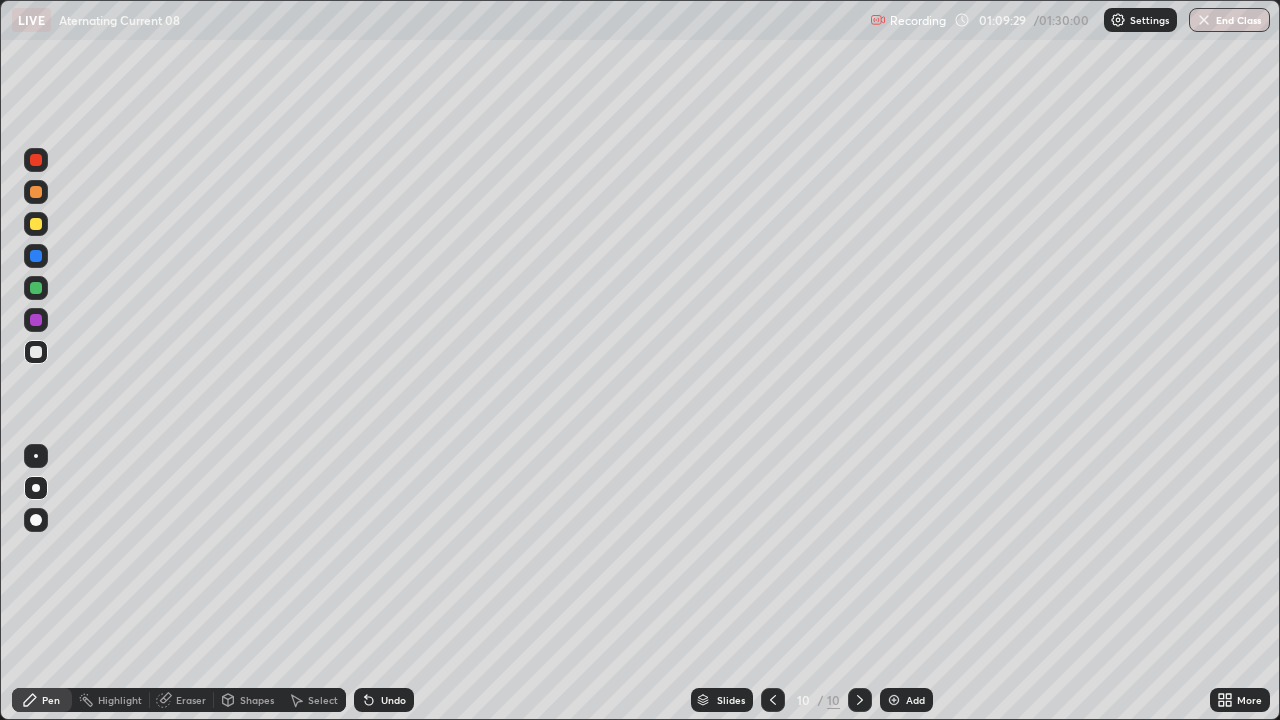 click at bounding box center (36, 192) 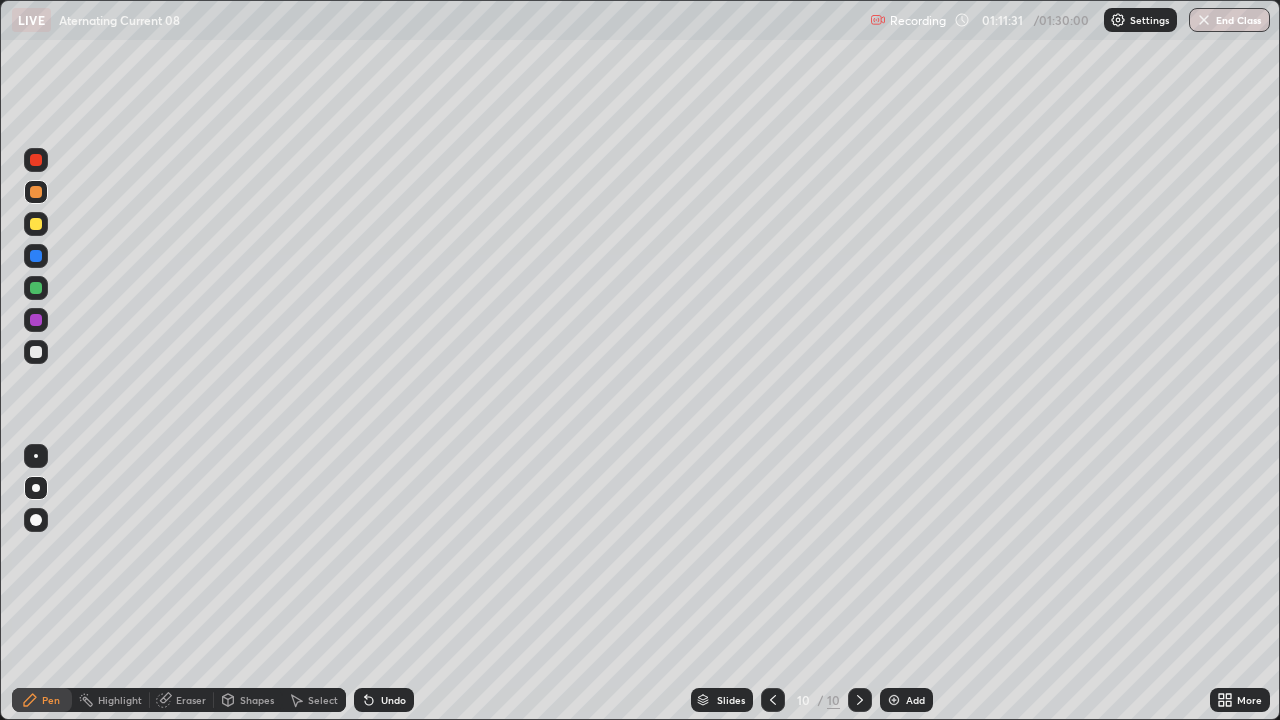 click at bounding box center [36, 224] 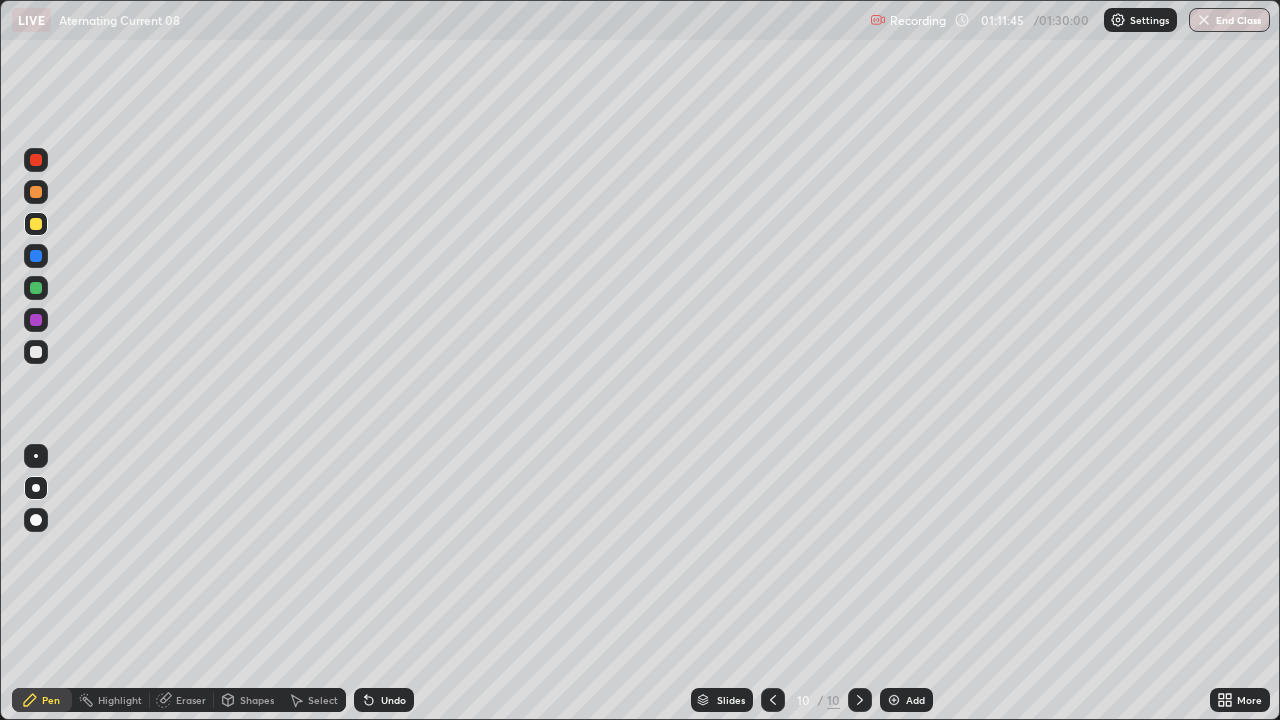 click on "Shapes" at bounding box center [248, 700] 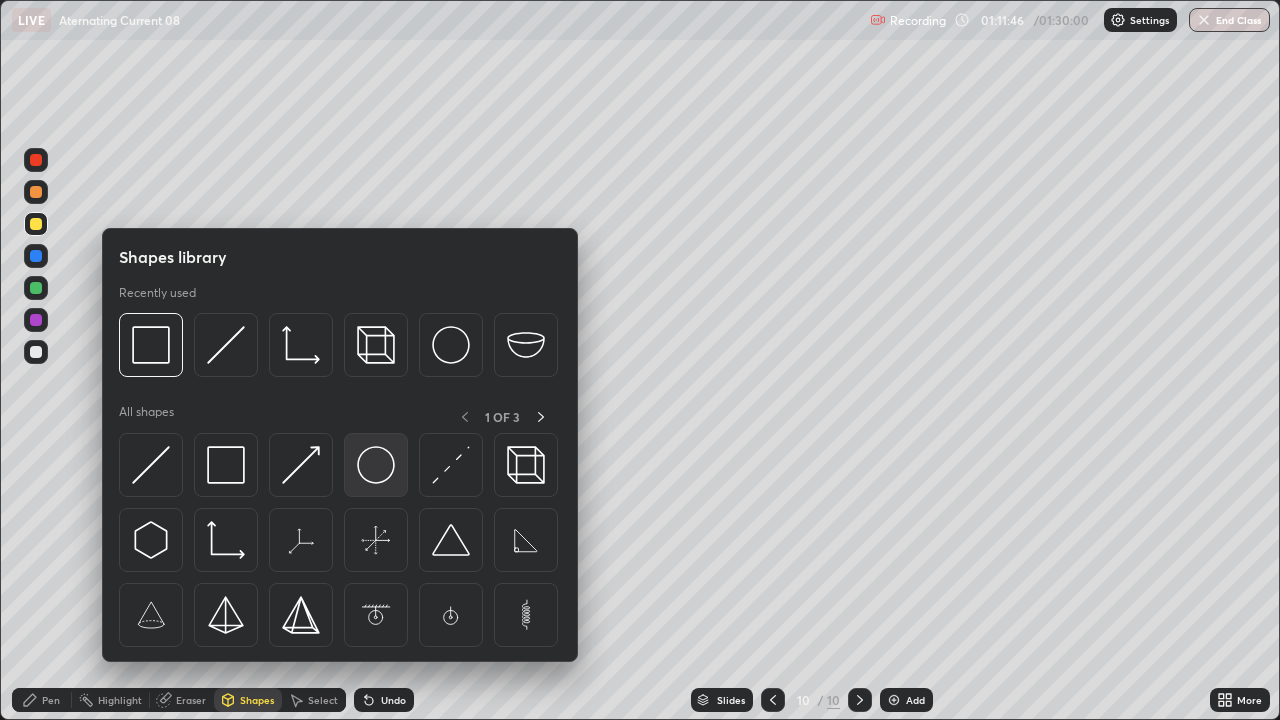 click at bounding box center (376, 465) 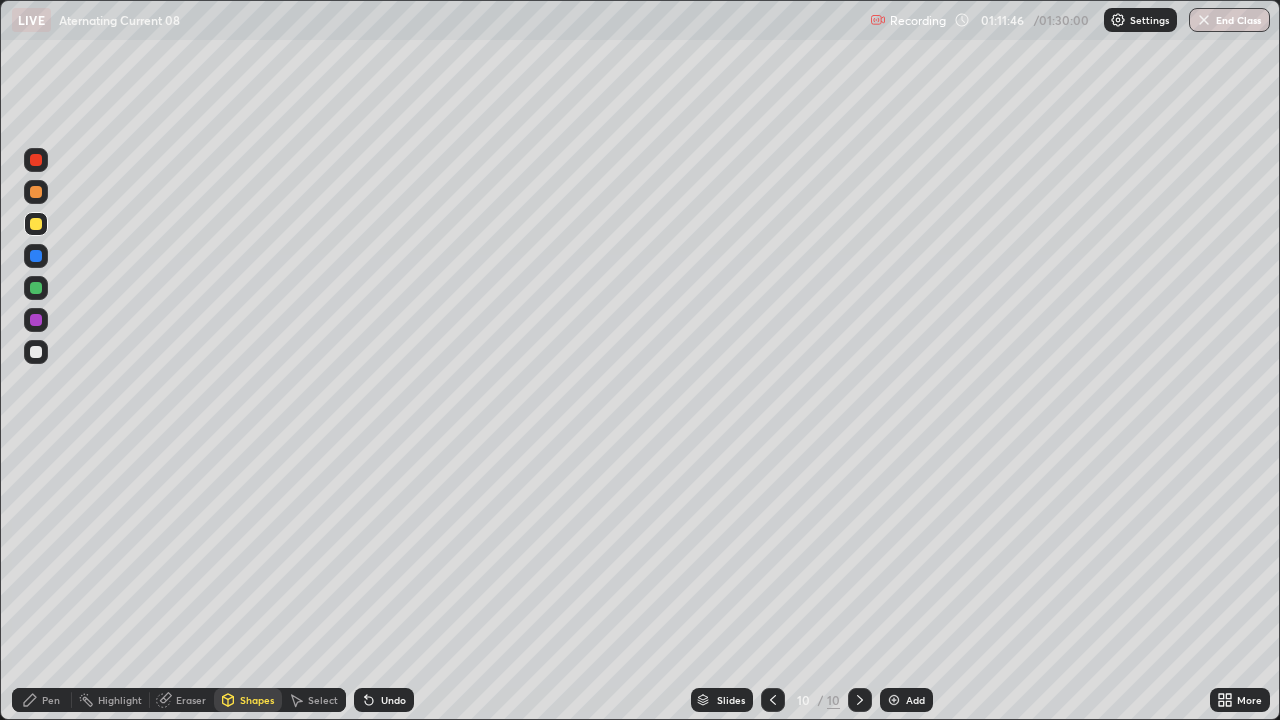 click at bounding box center [36, 288] 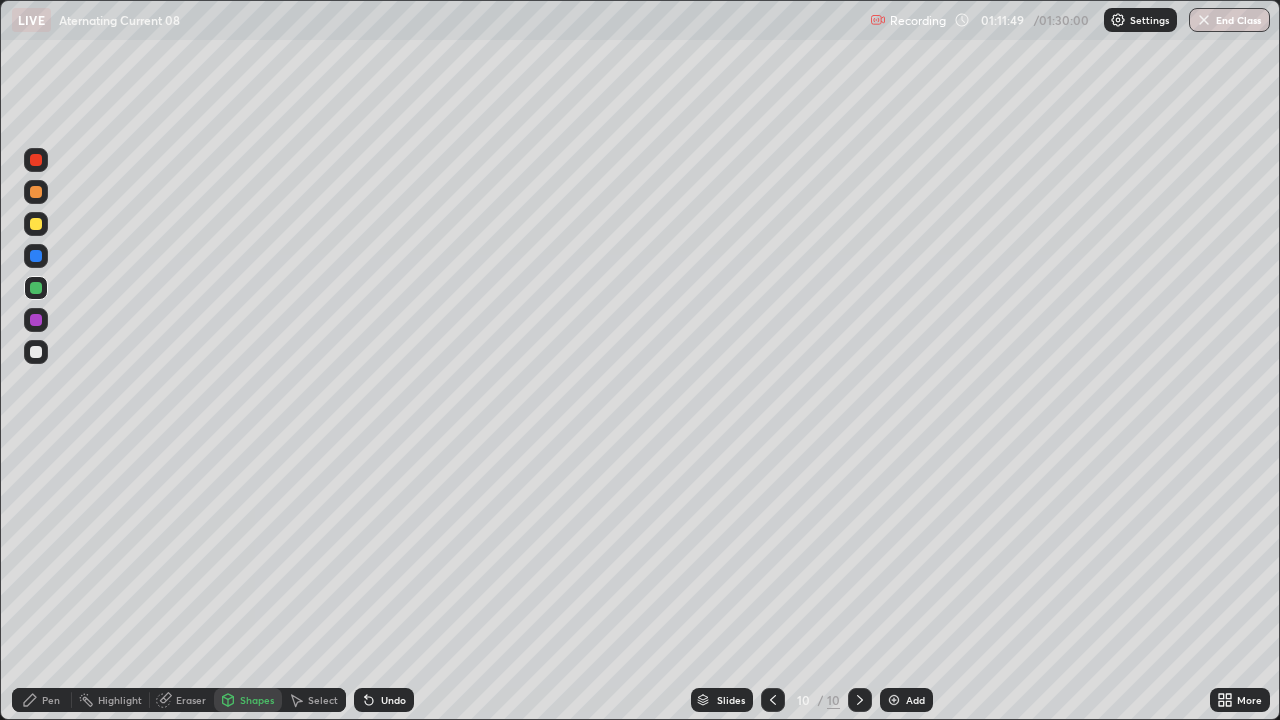 click on "Undo" at bounding box center [393, 700] 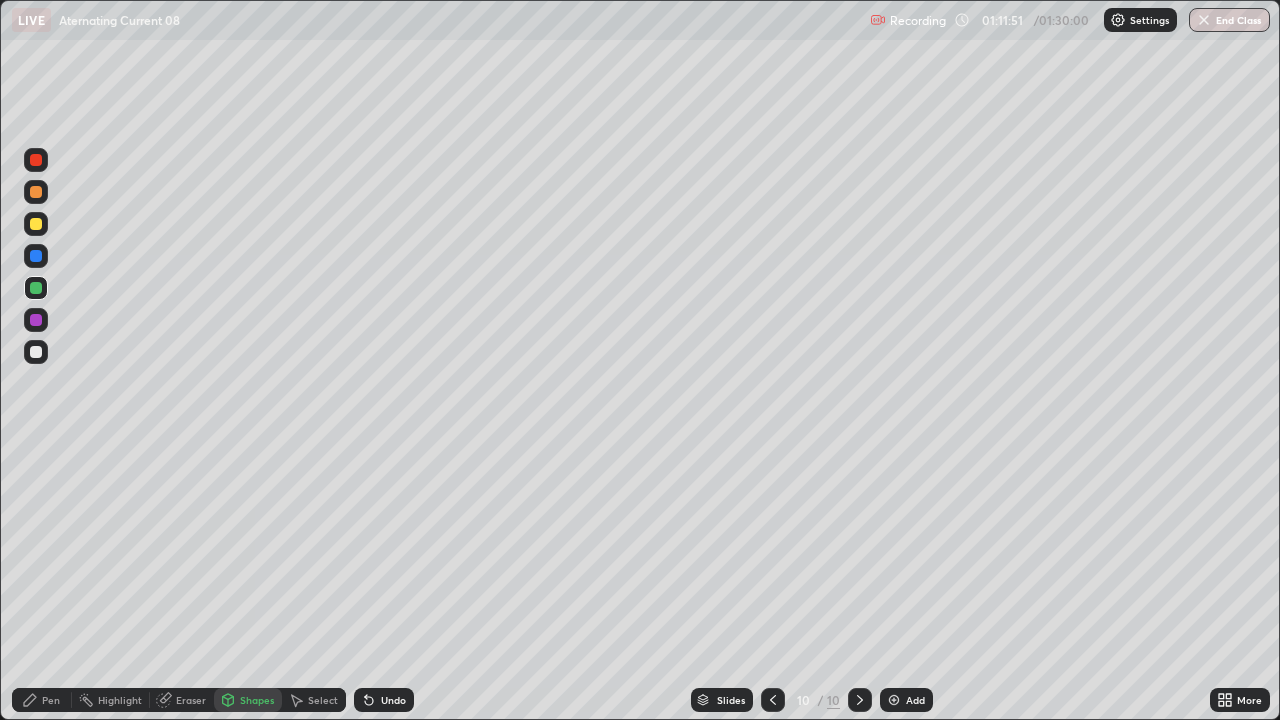 click on "Undo" at bounding box center (393, 700) 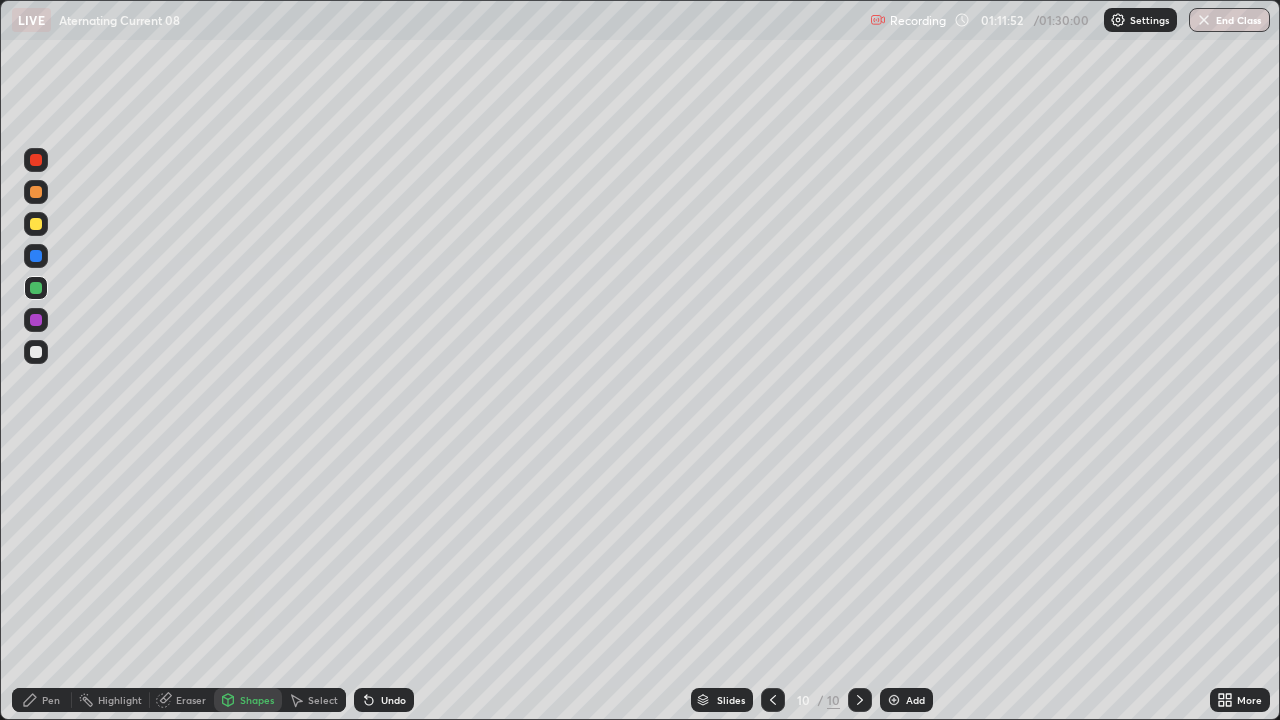 click on "Undo" at bounding box center (393, 700) 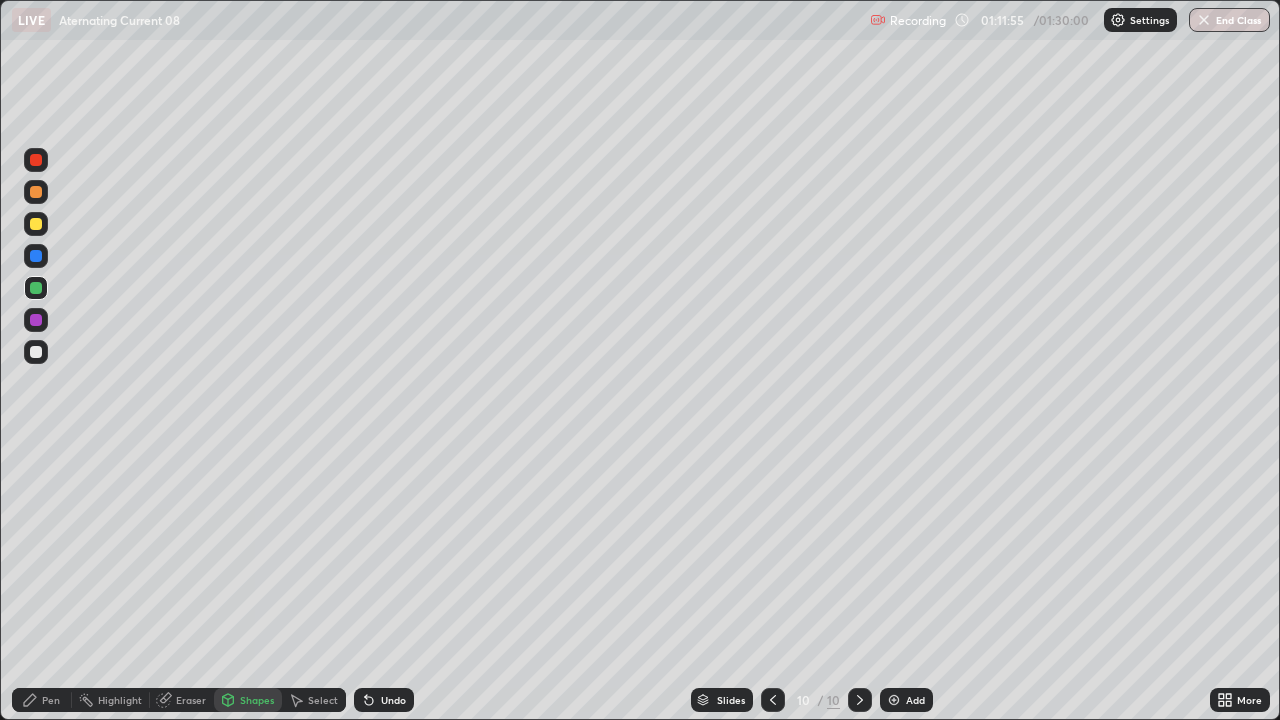 click on "Select" at bounding box center (323, 700) 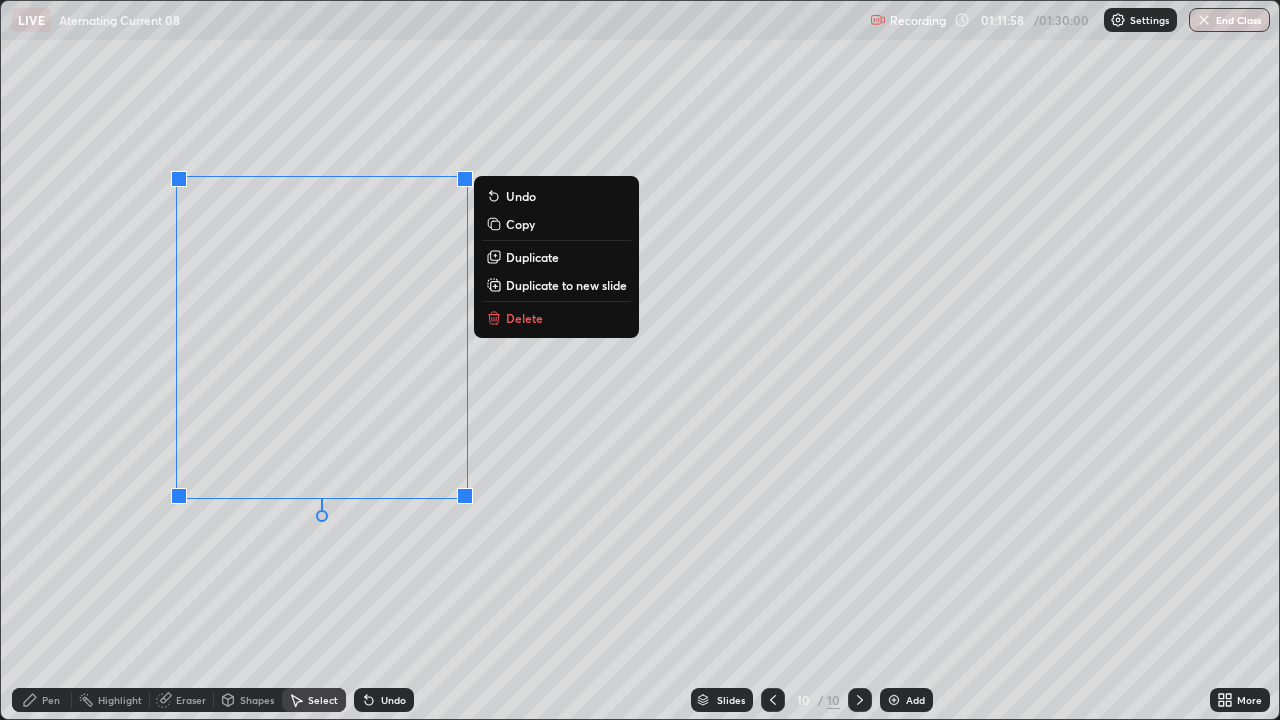 click on "Duplicate" at bounding box center (532, 257) 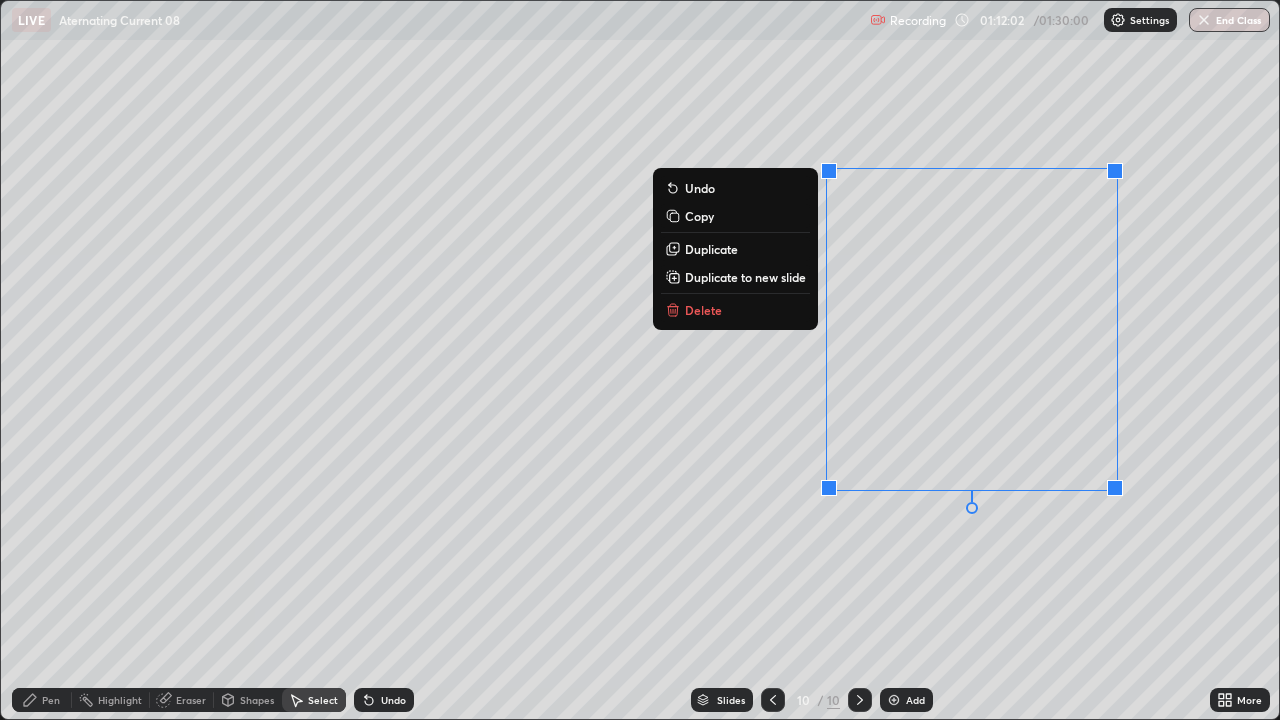 click on "Pen" at bounding box center (51, 700) 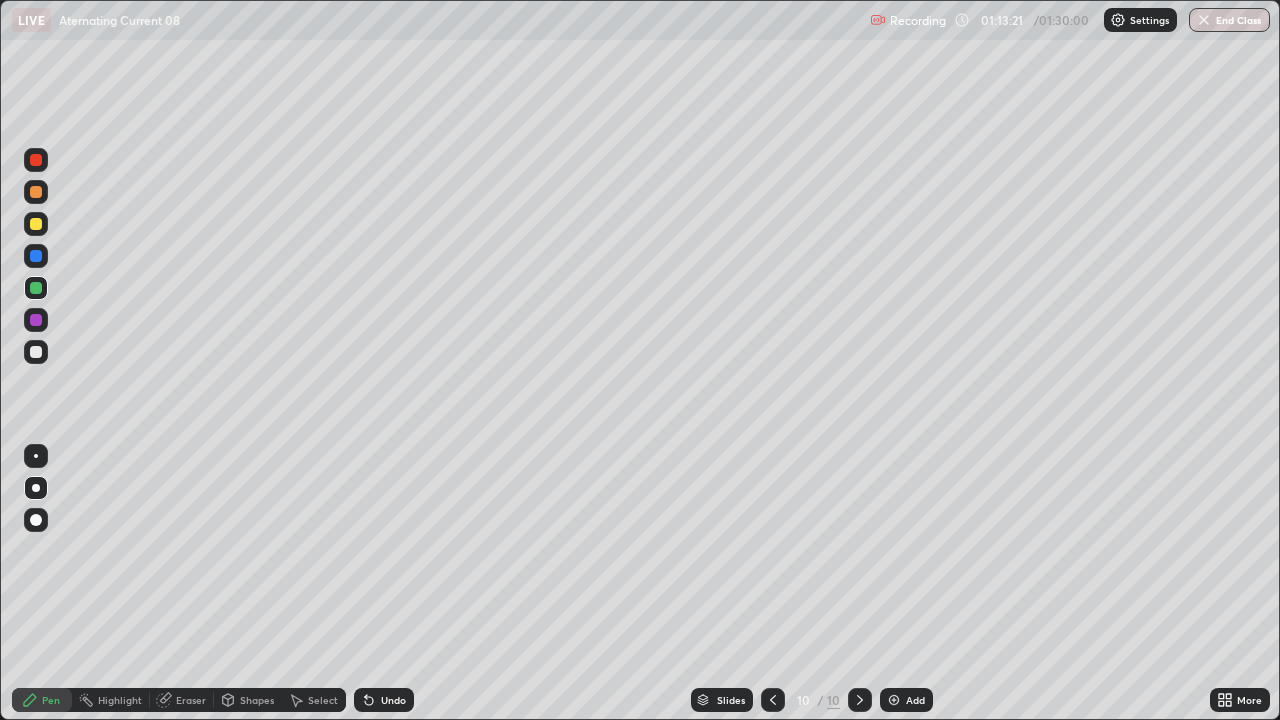 click on "Pen" at bounding box center [42, 700] 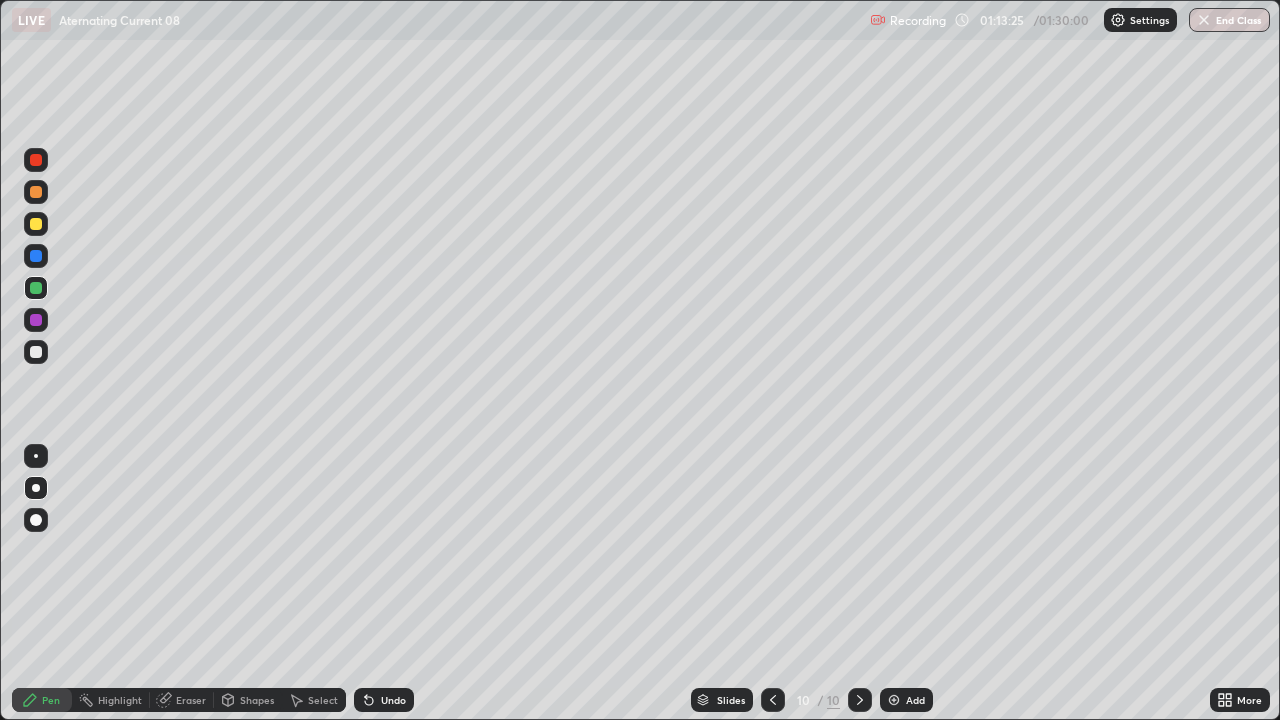 click at bounding box center [36, 352] 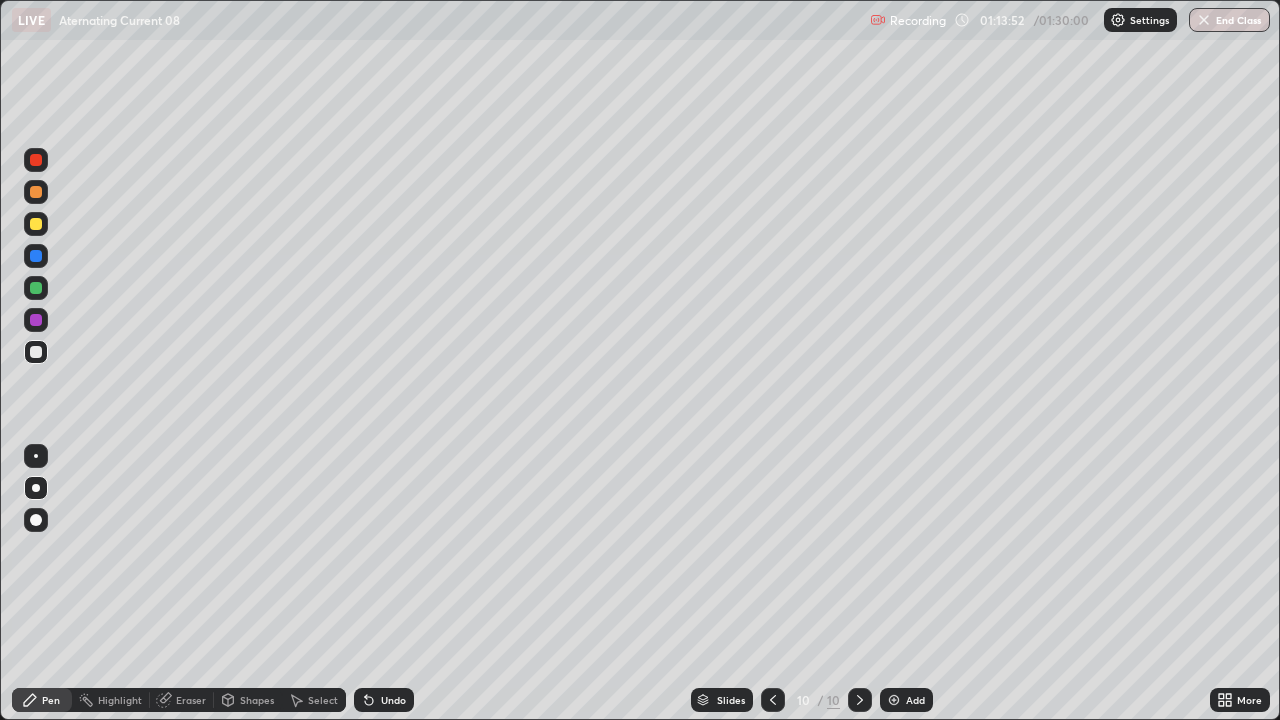 click at bounding box center (36, 224) 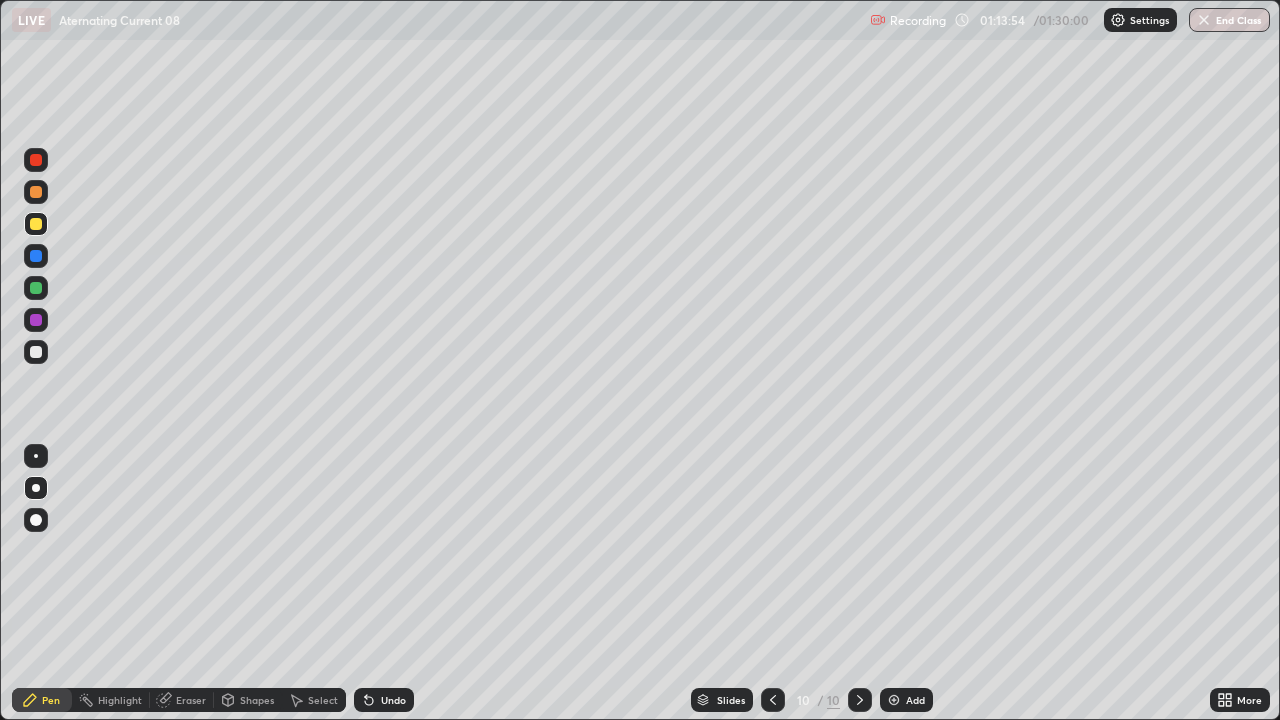 click at bounding box center (36, 288) 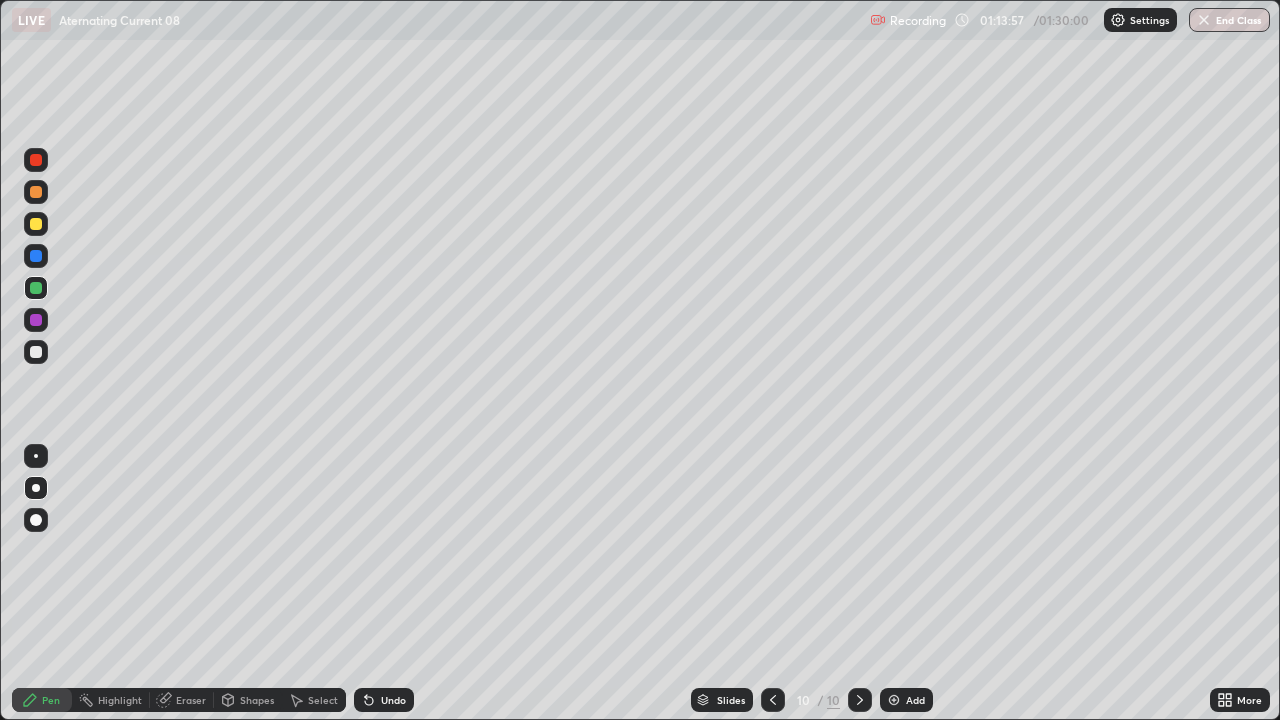 click at bounding box center (36, 352) 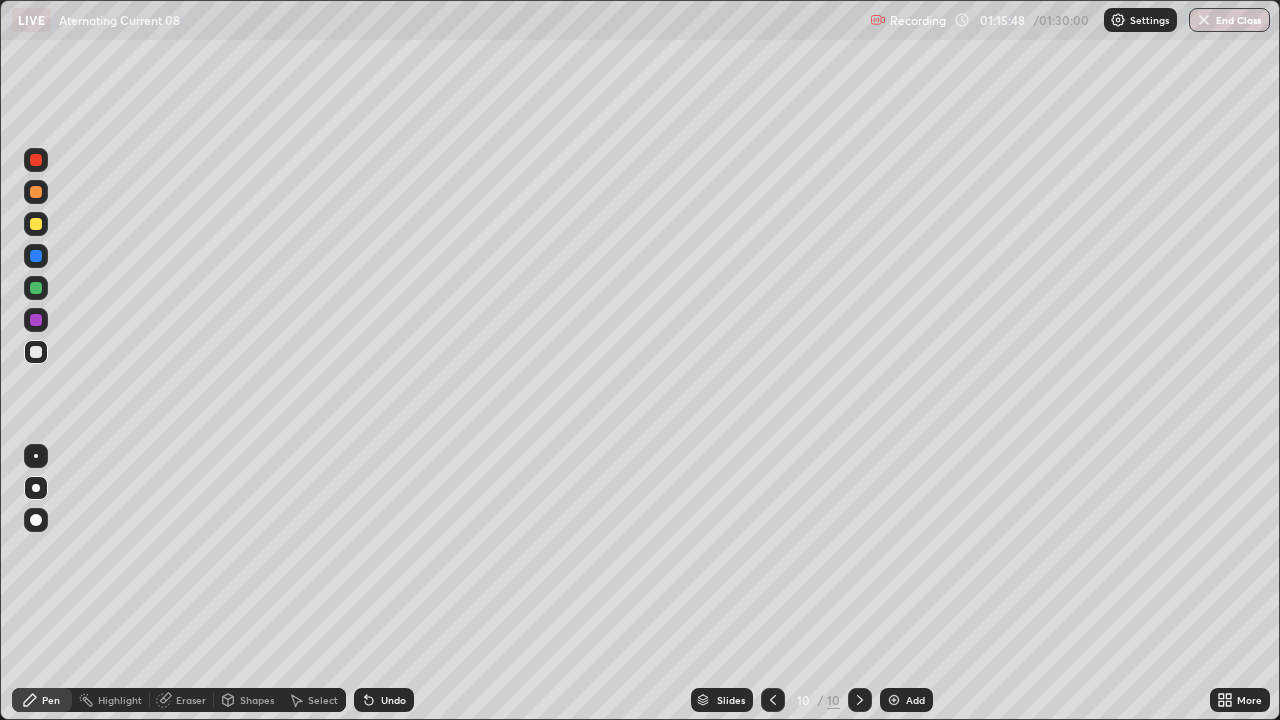 click at bounding box center [36, 256] 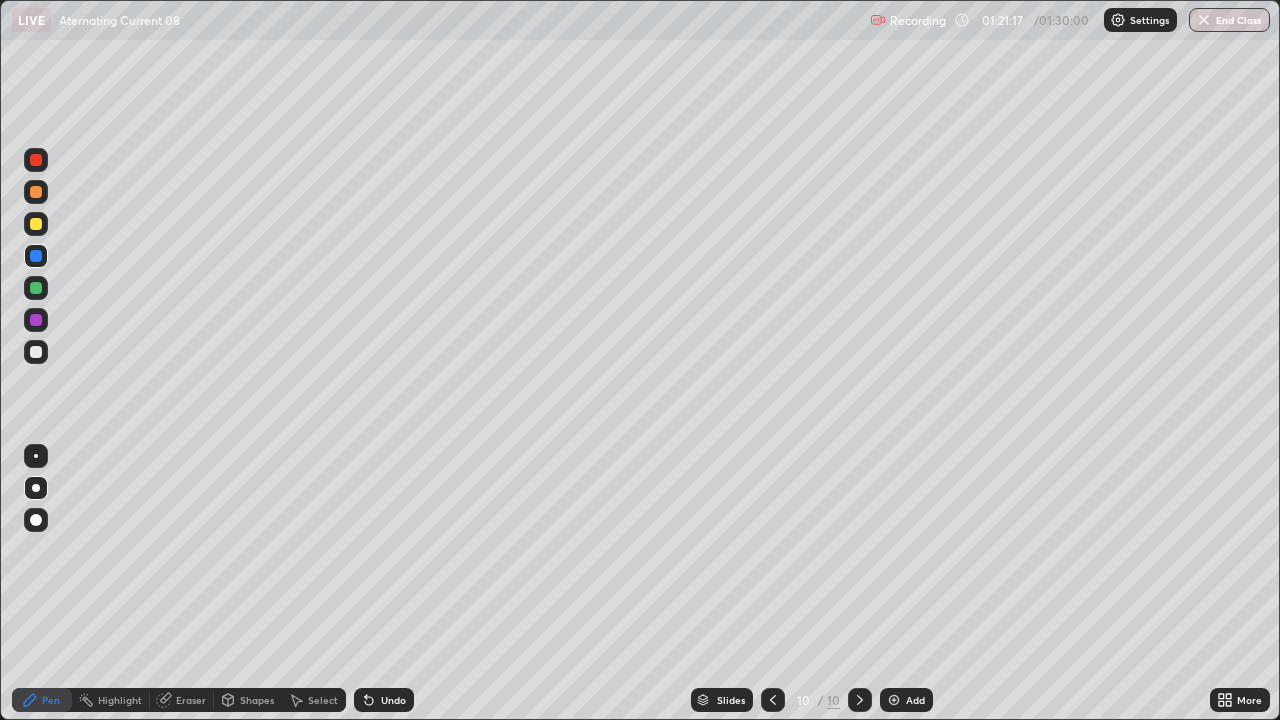 click on "End Class" at bounding box center [1229, 20] 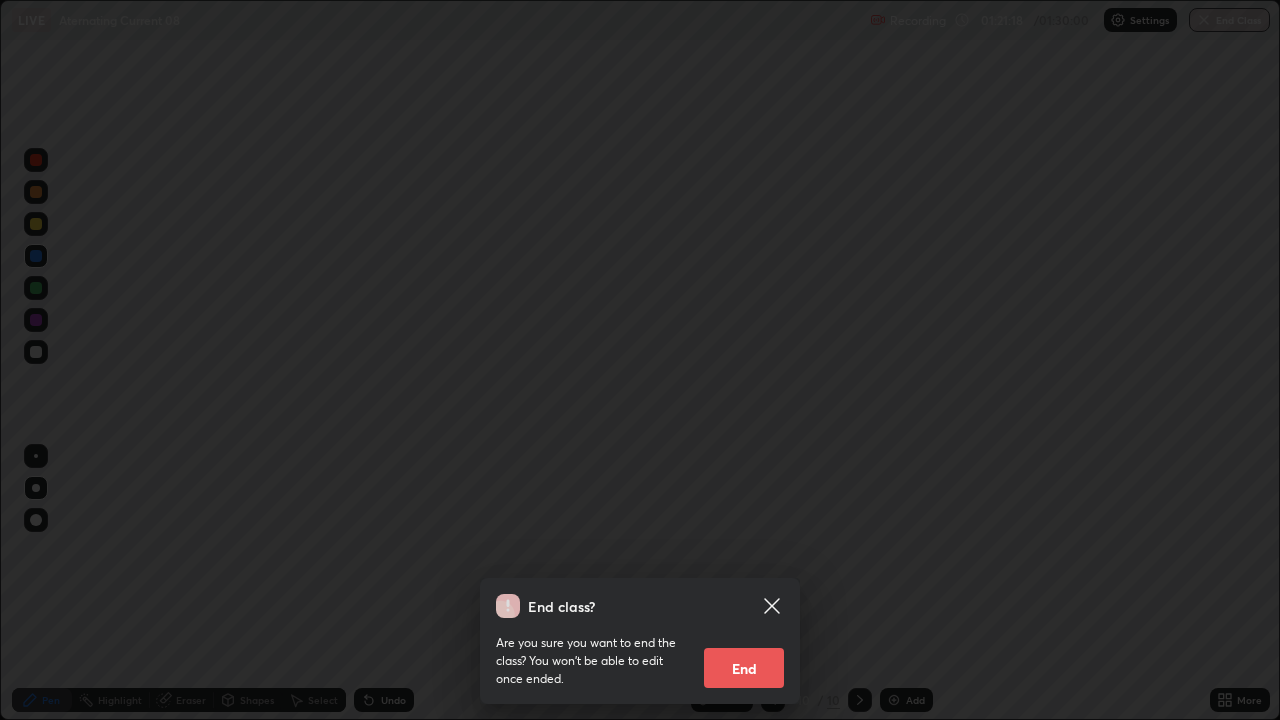click on "End" at bounding box center (744, 668) 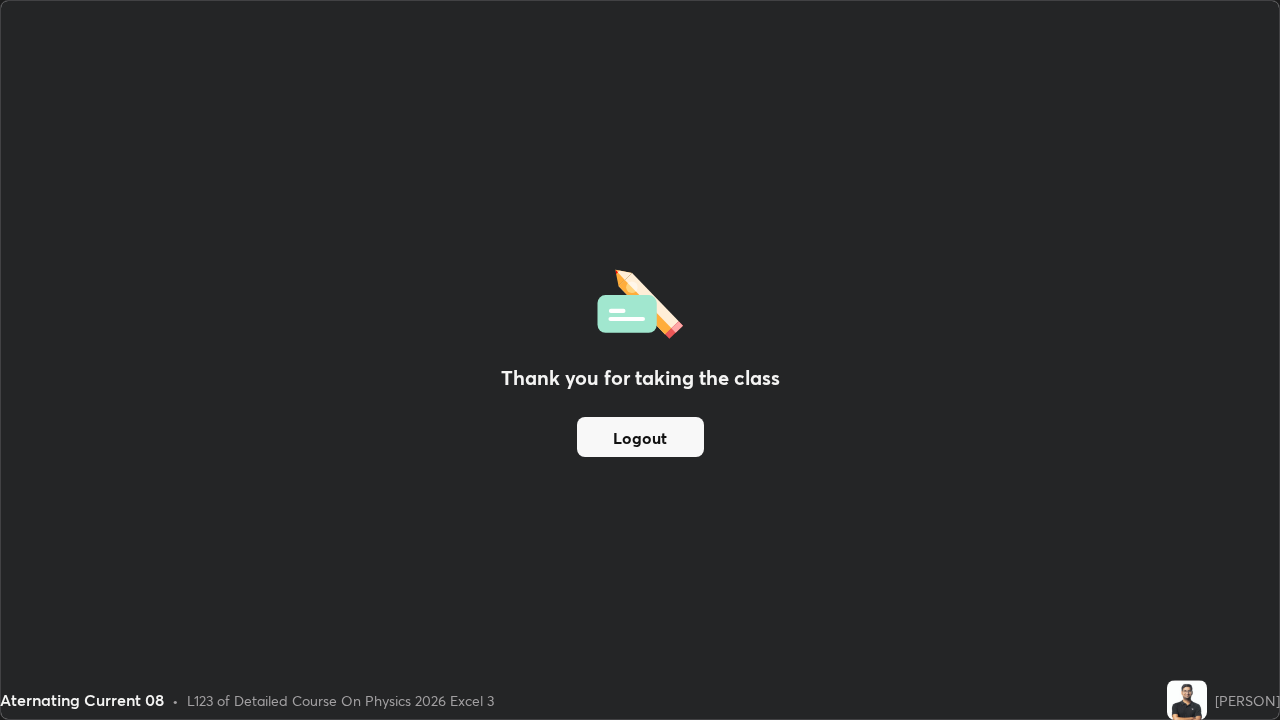 click on "Logout" at bounding box center [640, 437] 